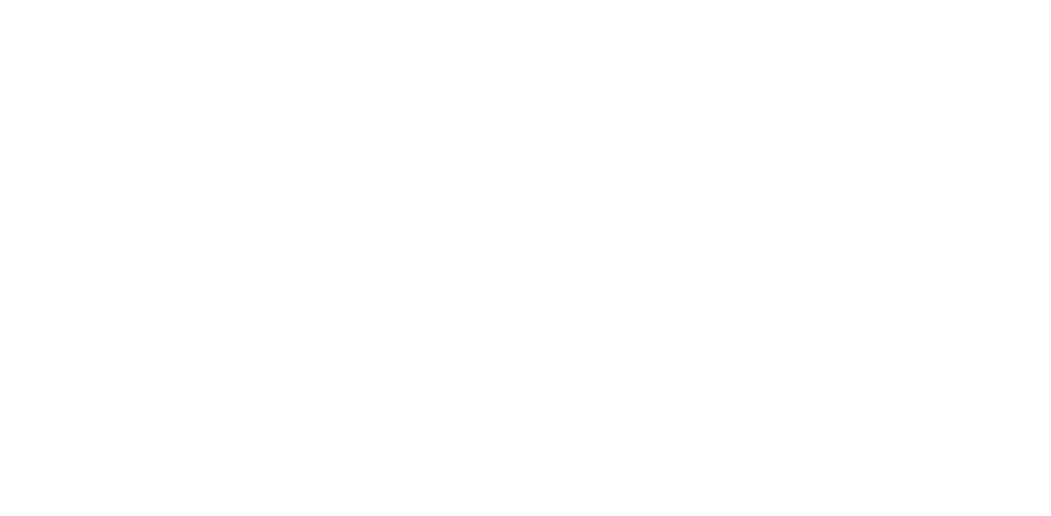 scroll, scrollTop: 0, scrollLeft: 0, axis: both 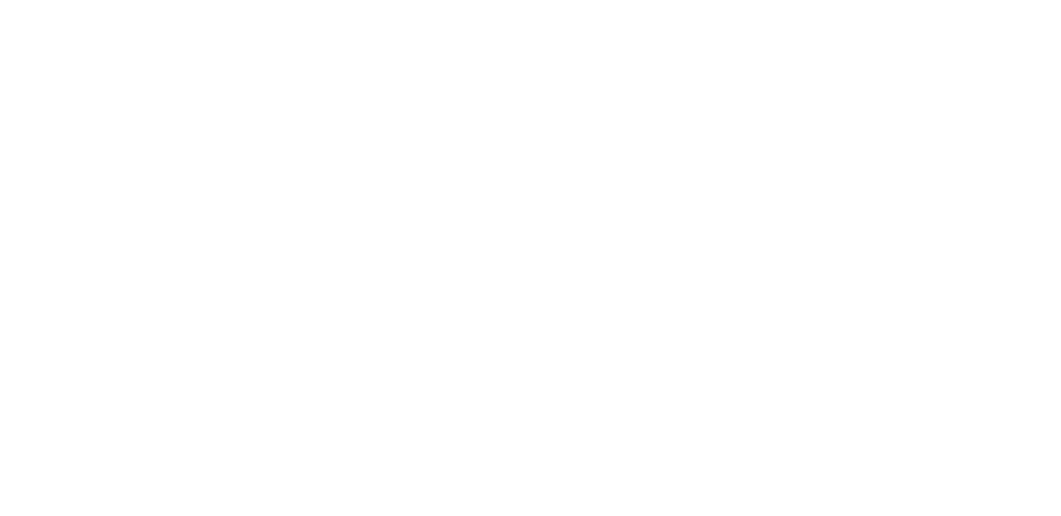 click at bounding box center (530, 0) 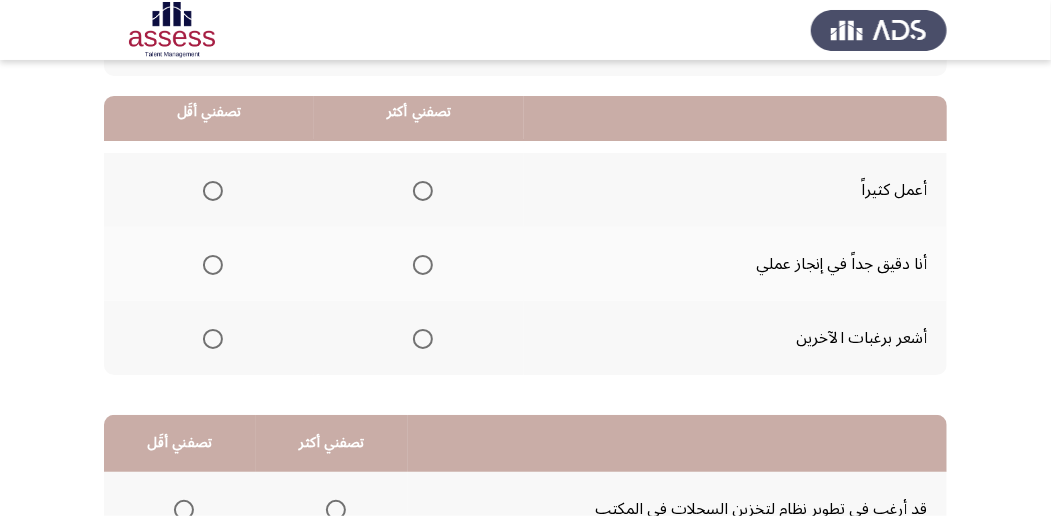 scroll, scrollTop: 200, scrollLeft: 0, axis: vertical 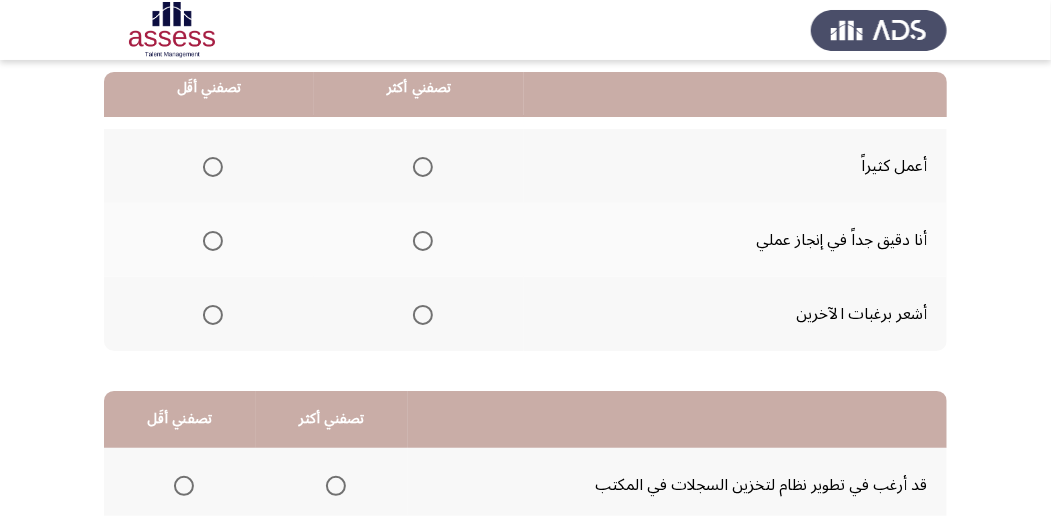 click at bounding box center (423, 241) 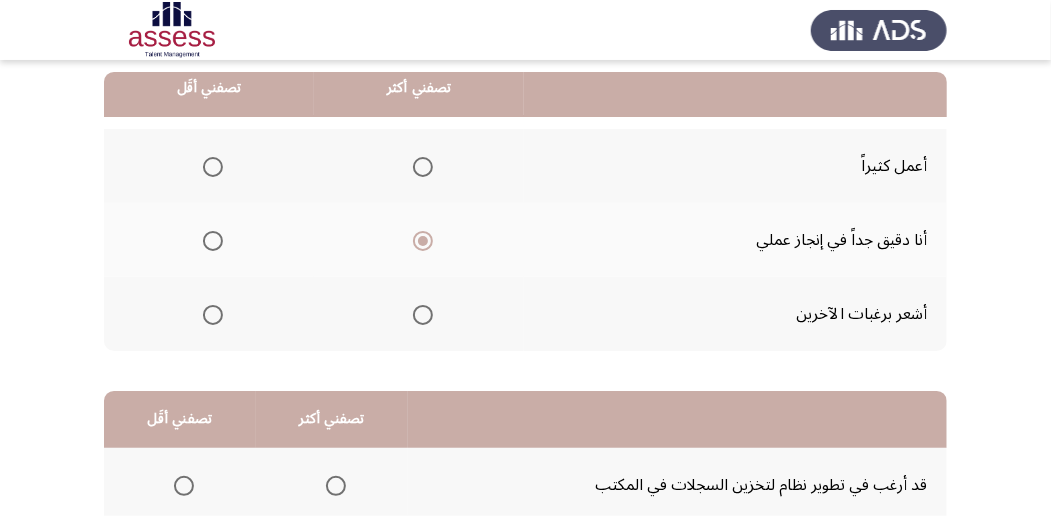 click at bounding box center [213, 167] 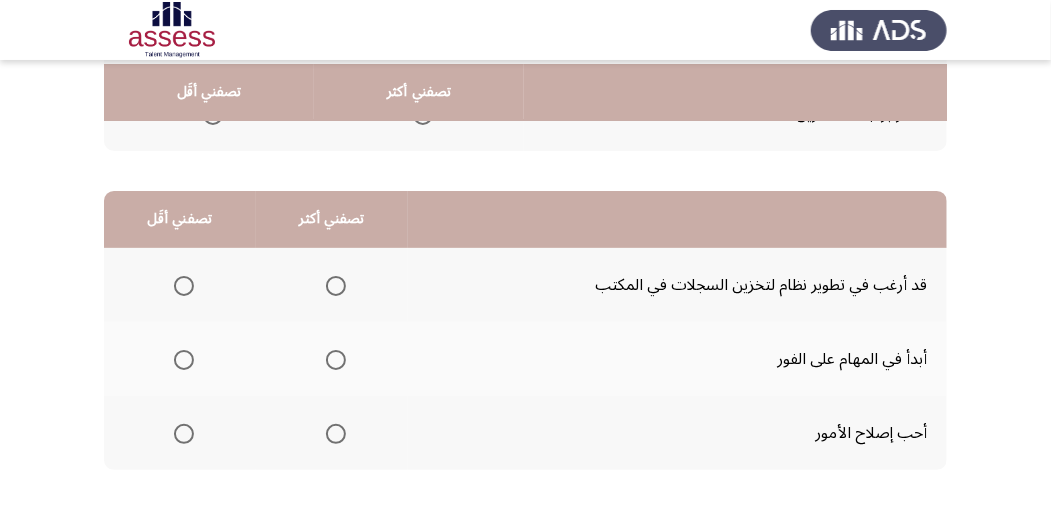 scroll, scrollTop: 466, scrollLeft: 0, axis: vertical 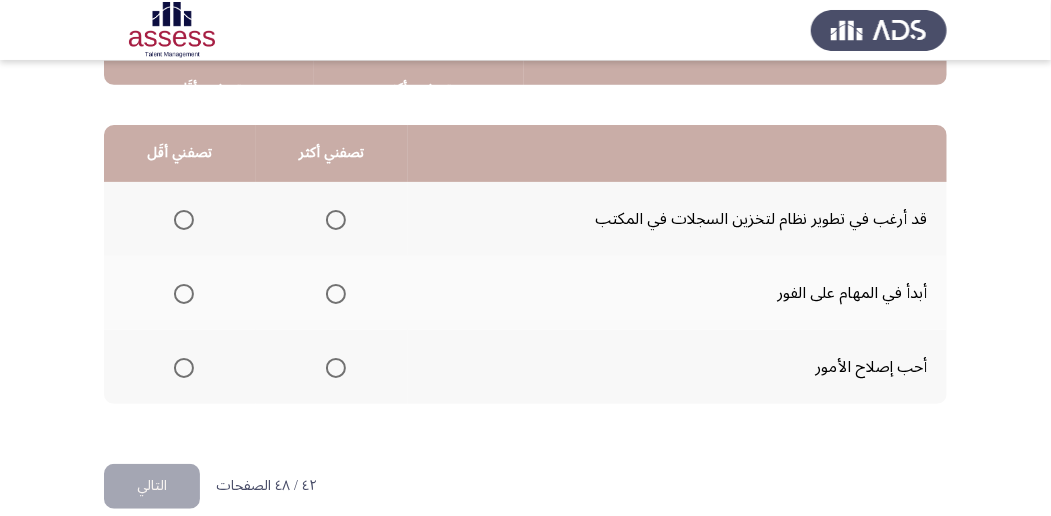 click at bounding box center (336, 220) 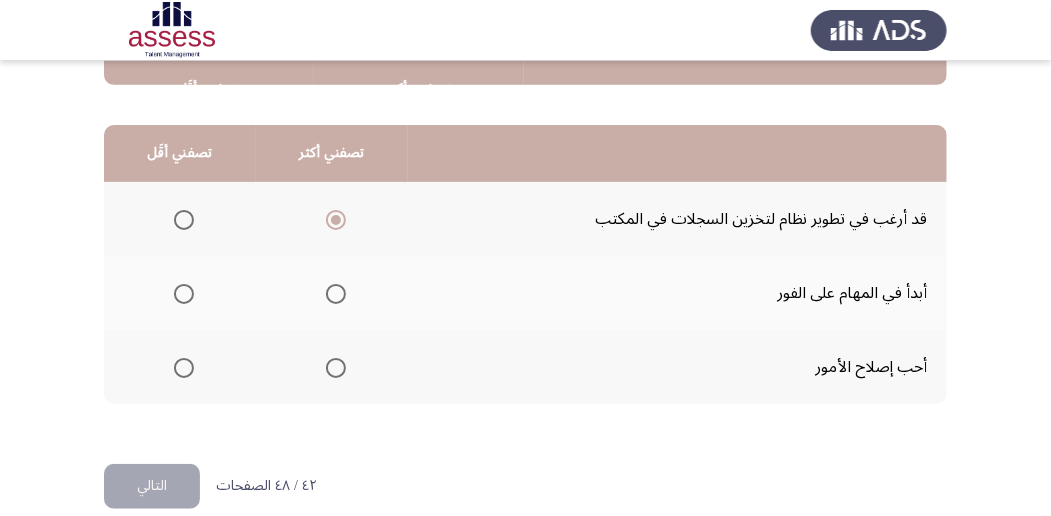 click at bounding box center (336, 294) 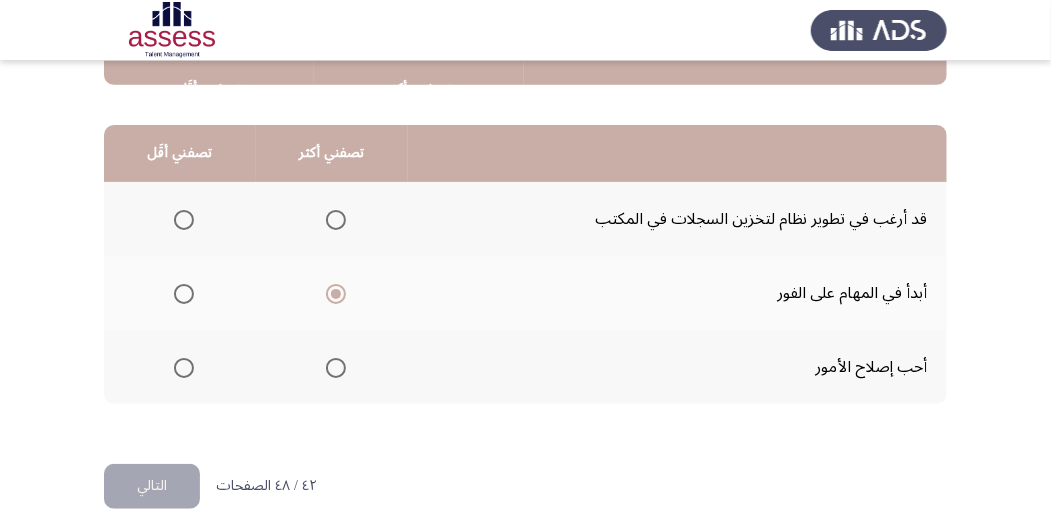 click at bounding box center [184, 220] 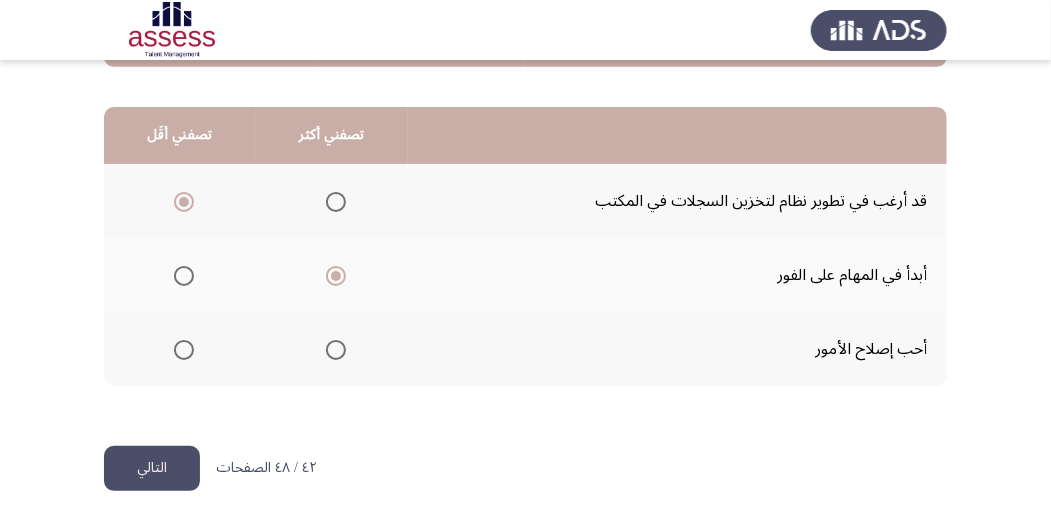 scroll, scrollTop: 494, scrollLeft: 0, axis: vertical 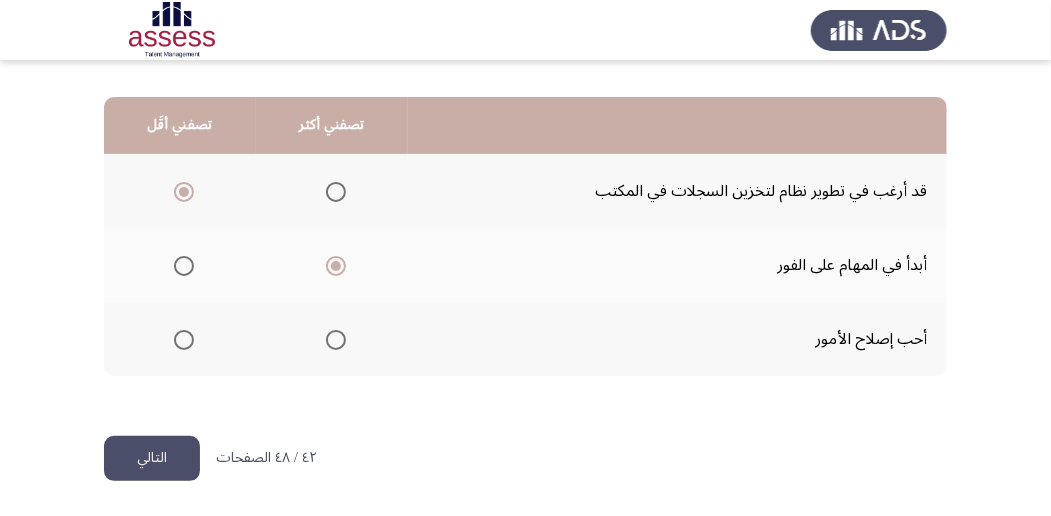 click on "التالي" 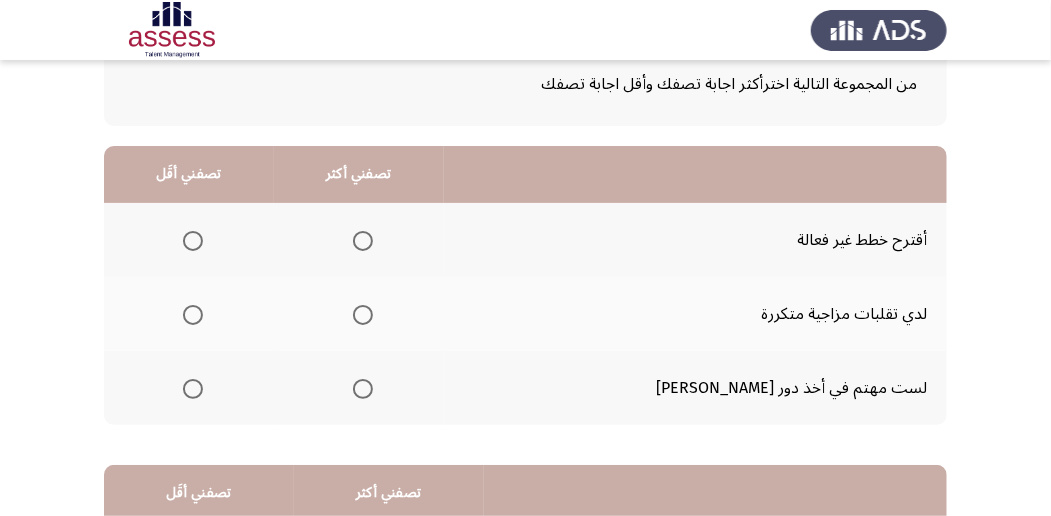 scroll, scrollTop: 133, scrollLeft: 0, axis: vertical 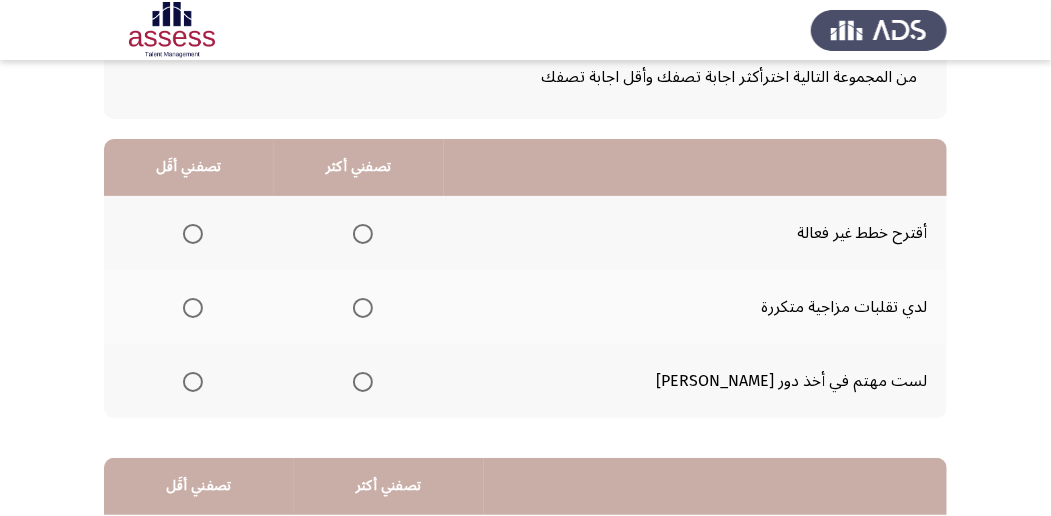 click at bounding box center [363, 382] 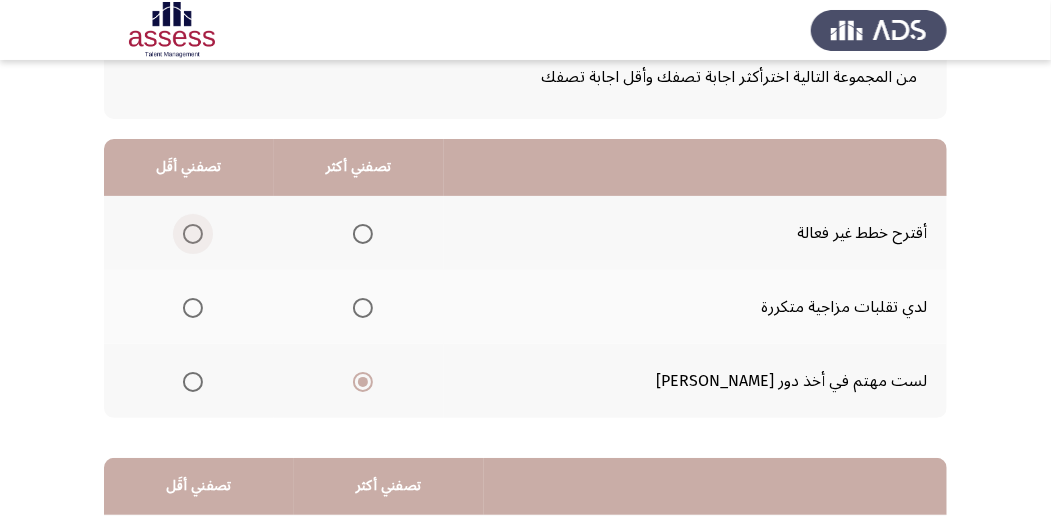 click at bounding box center [193, 234] 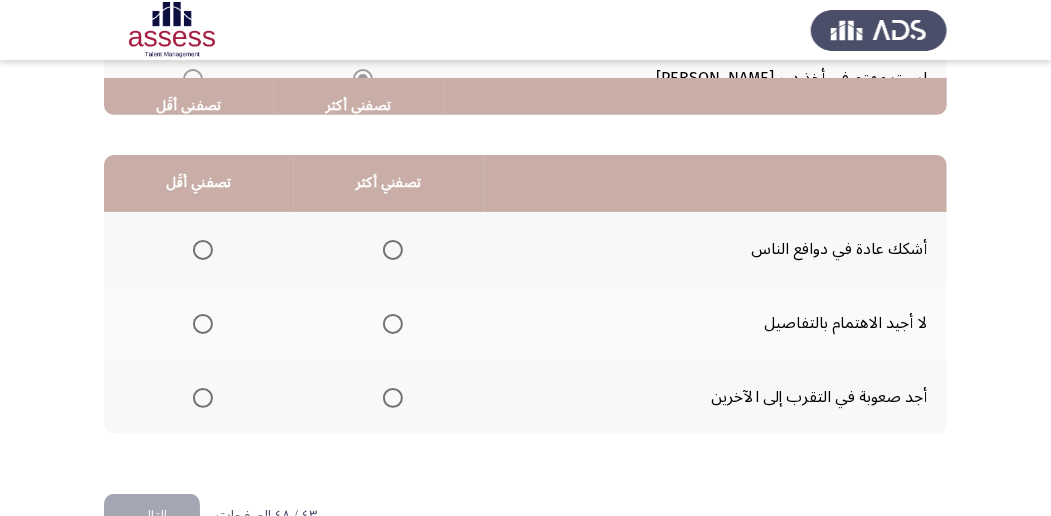scroll, scrollTop: 466, scrollLeft: 0, axis: vertical 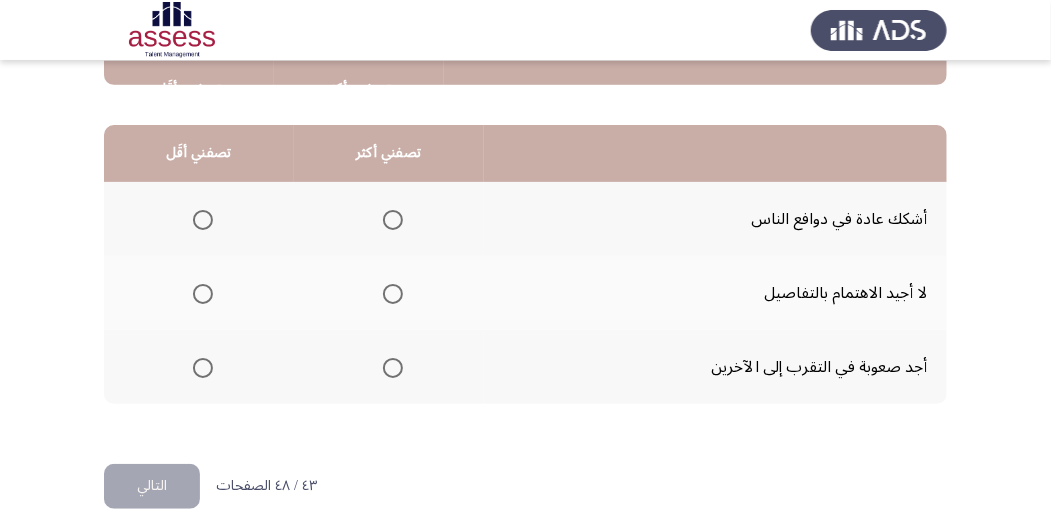 click at bounding box center [393, 220] 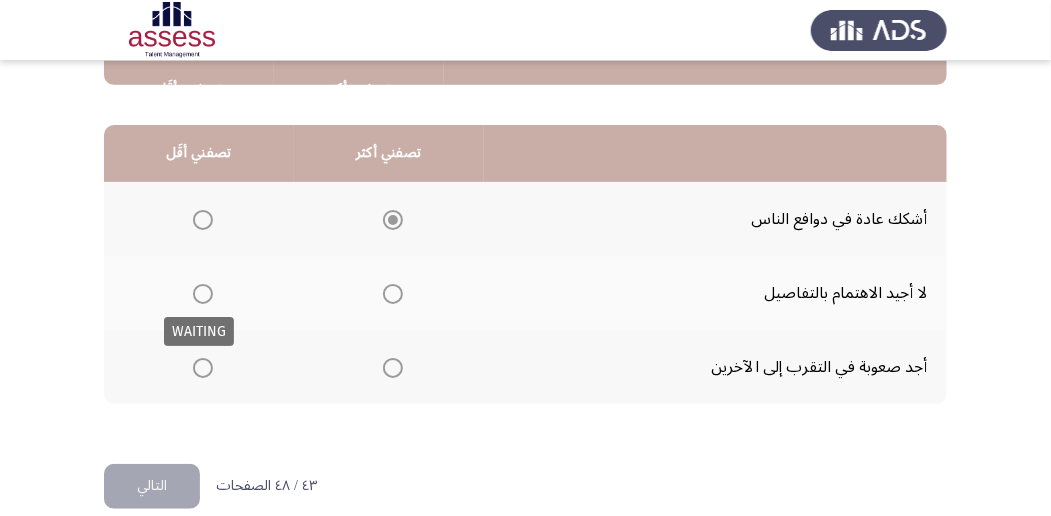 click at bounding box center (203, 294) 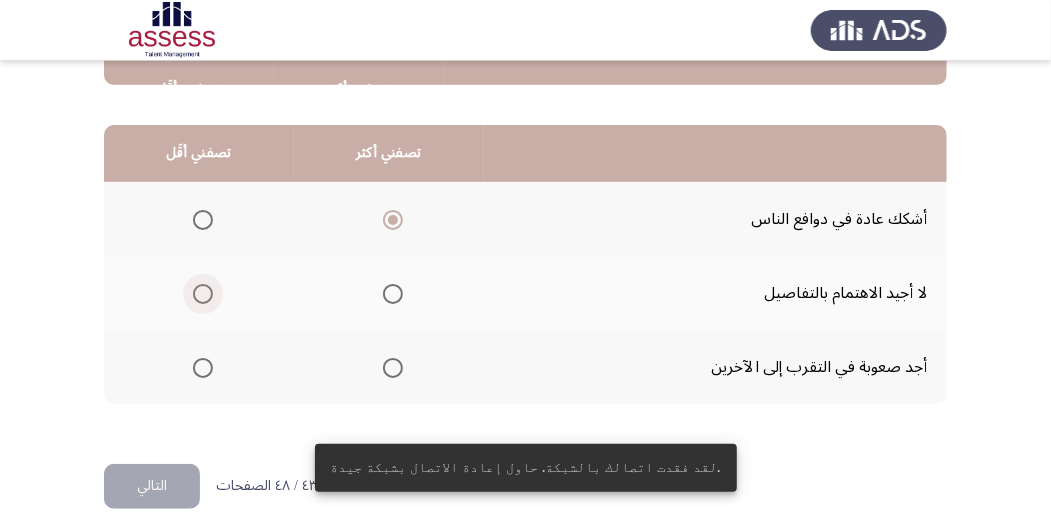 click at bounding box center (203, 294) 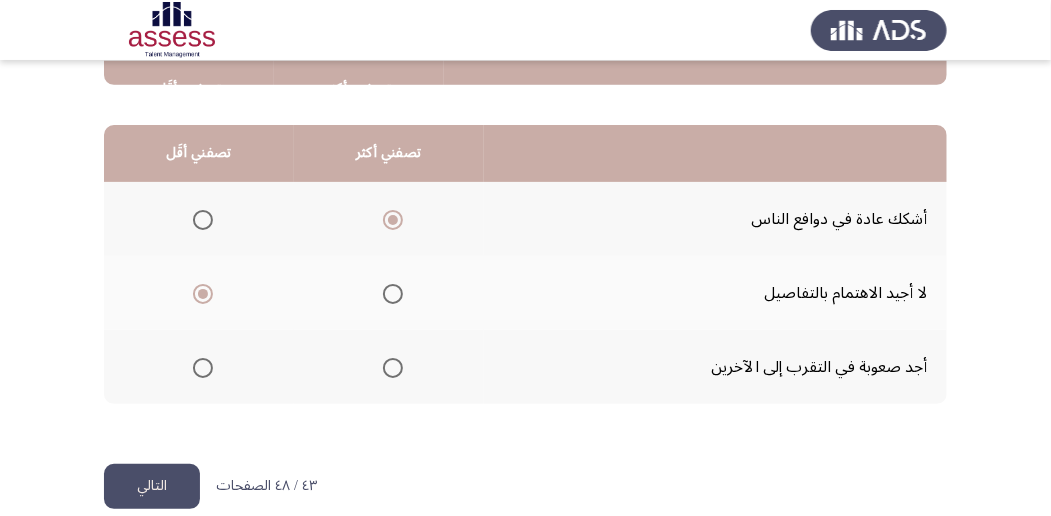 click on "التالي" 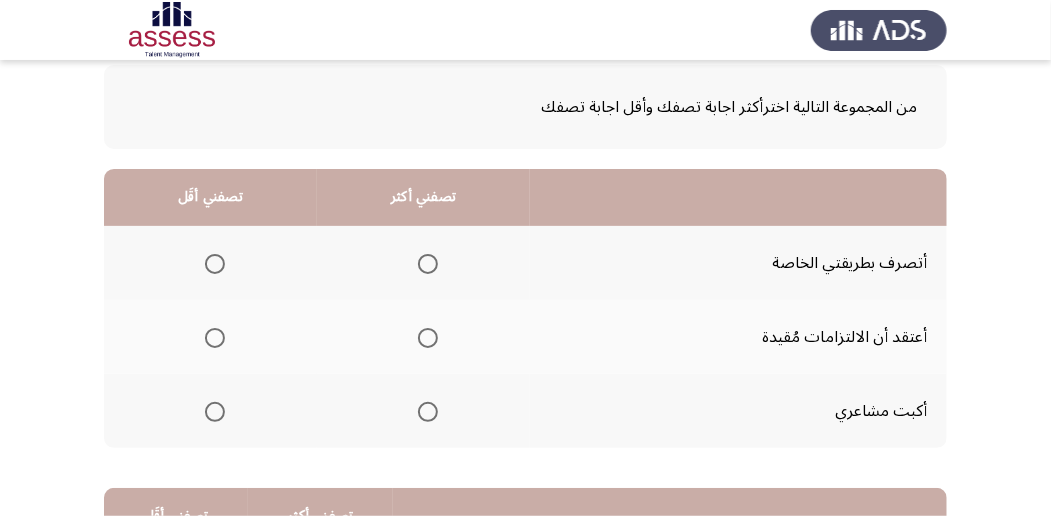 scroll, scrollTop: 133, scrollLeft: 0, axis: vertical 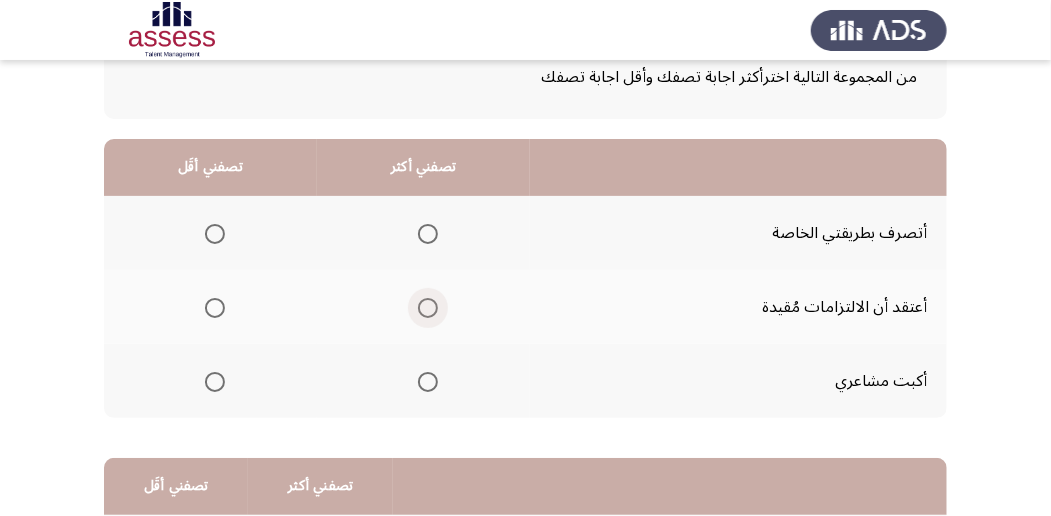 click at bounding box center (428, 308) 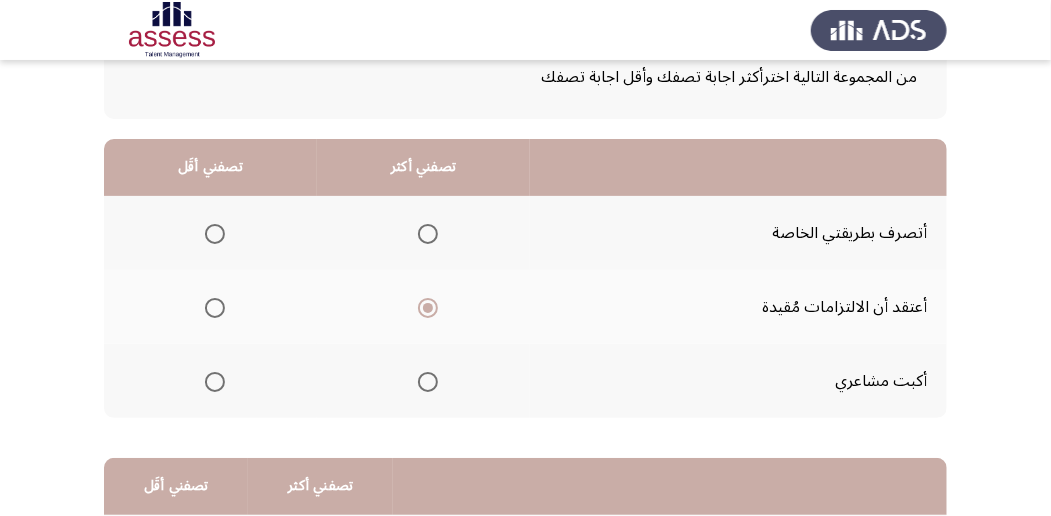 click at bounding box center [215, 234] 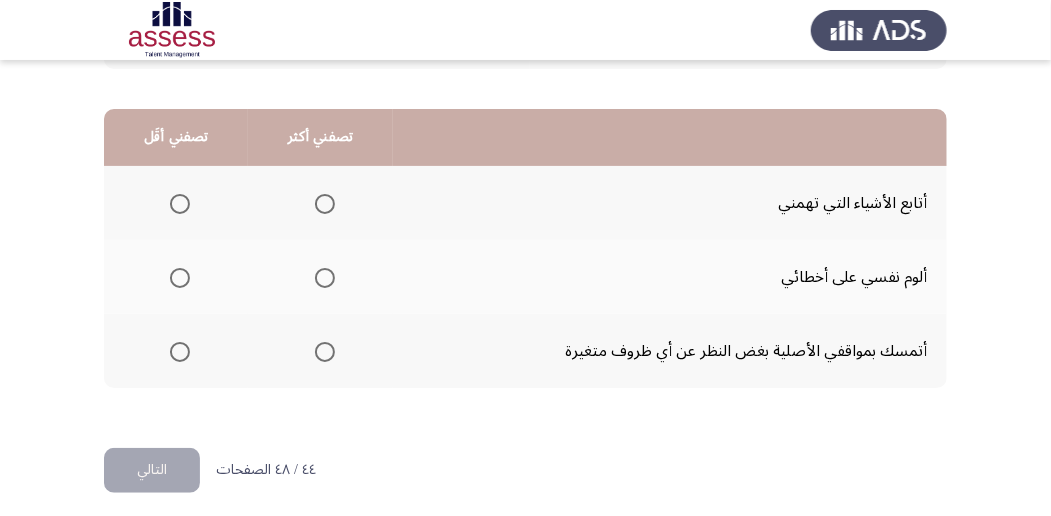 scroll, scrollTop: 494, scrollLeft: 0, axis: vertical 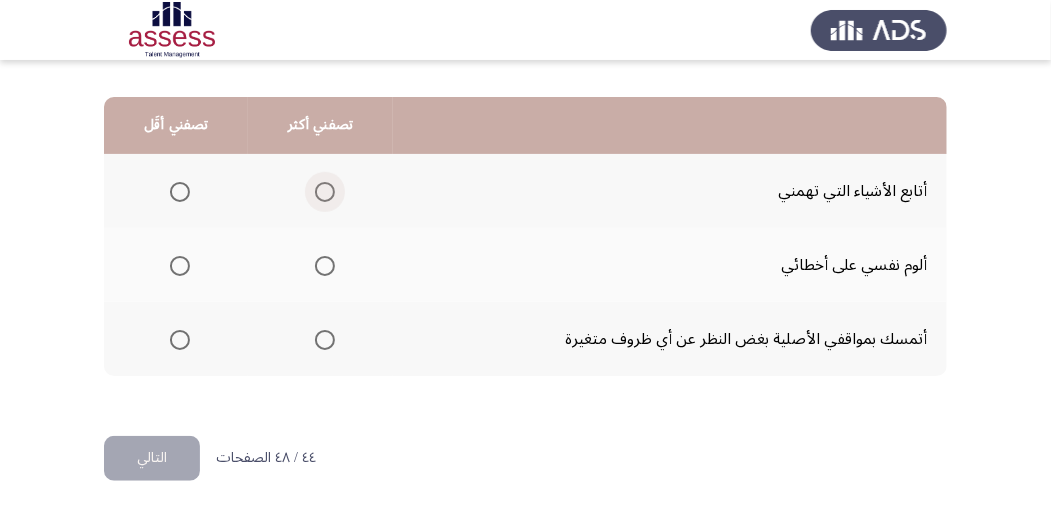 click at bounding box center (325, 192) 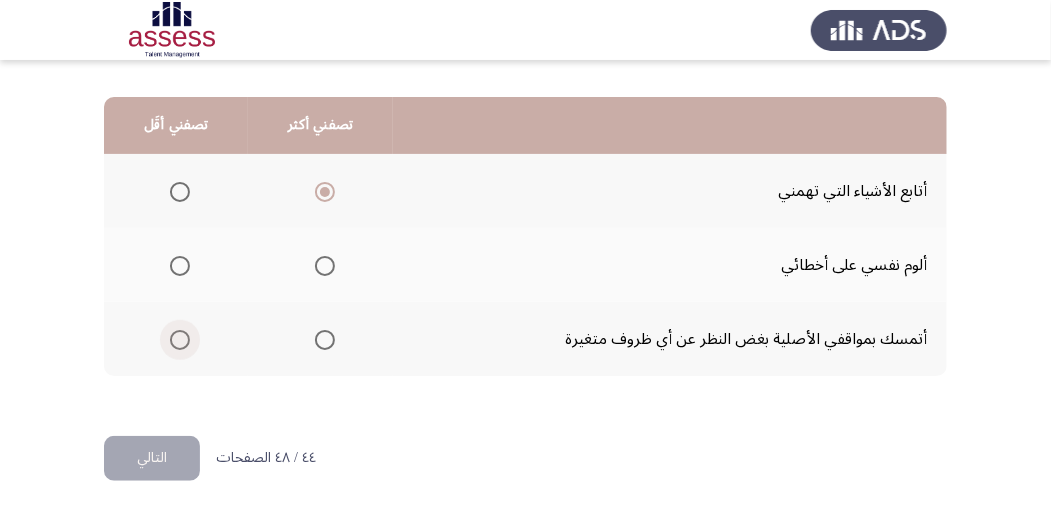 click at bounding box center (180, 340) 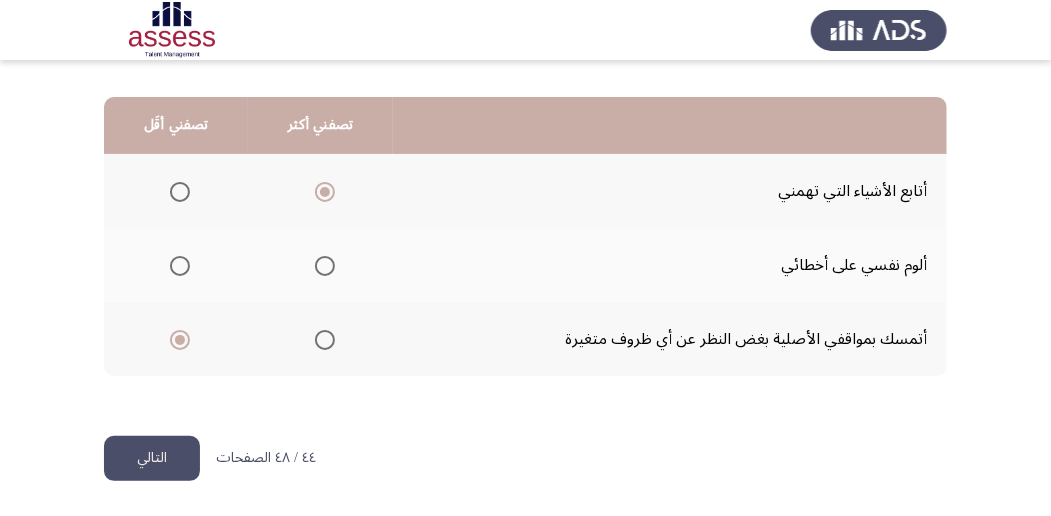 click on "التالي" 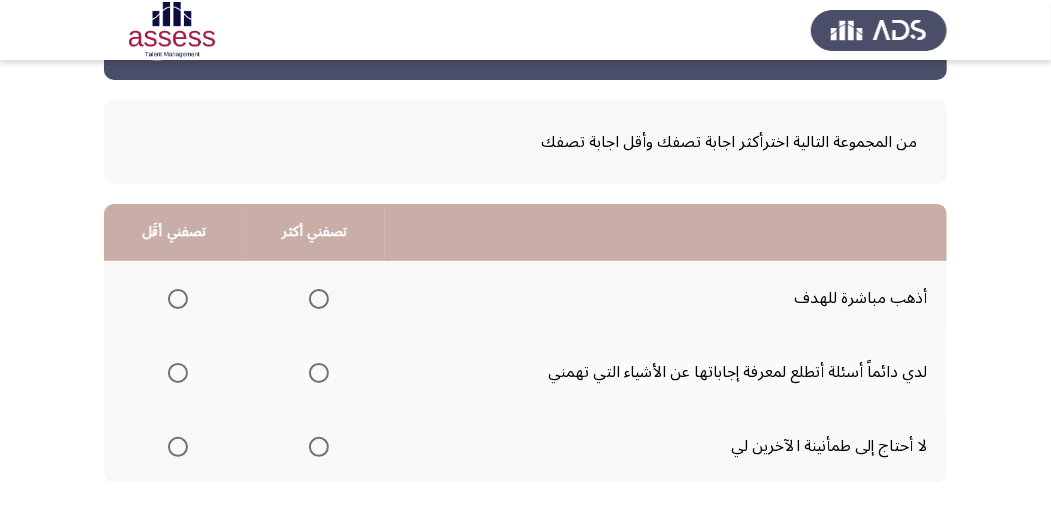 scroll, scrollTop: 133, scrollLeft: 0, axis: vertical 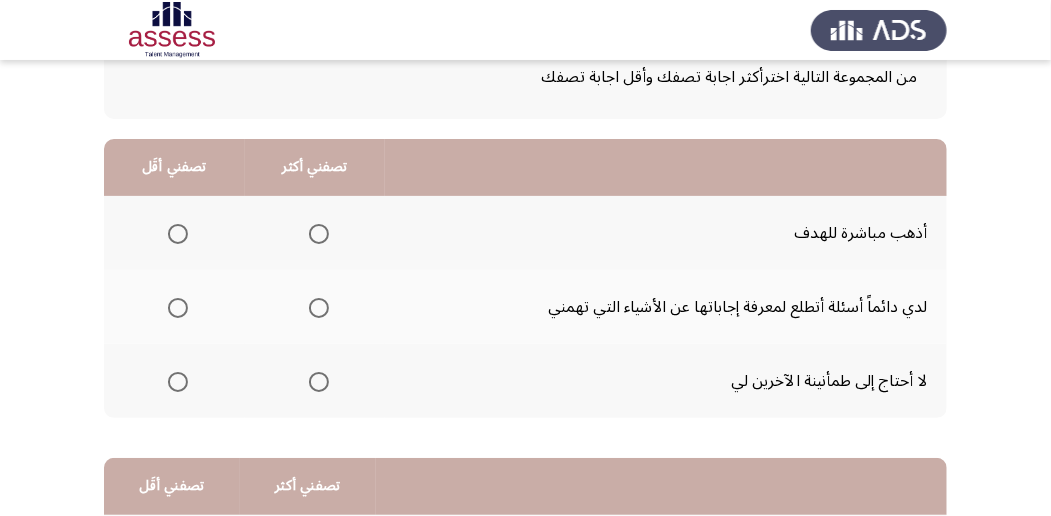 click at bounding box center [319, 234] 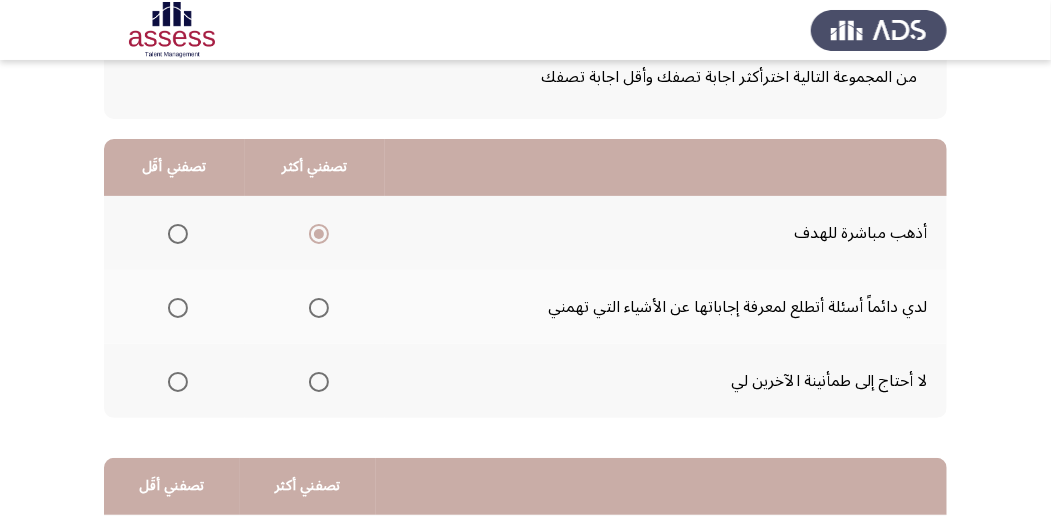 click at bounding box center [178, 382] 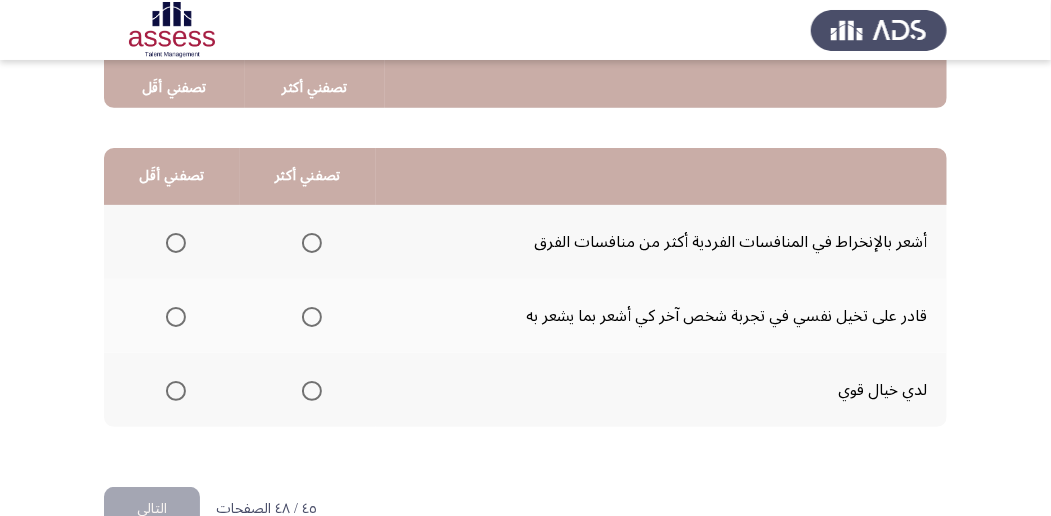 scroll, scrollTop: 466, scrollLeft: 0, axis: vertical 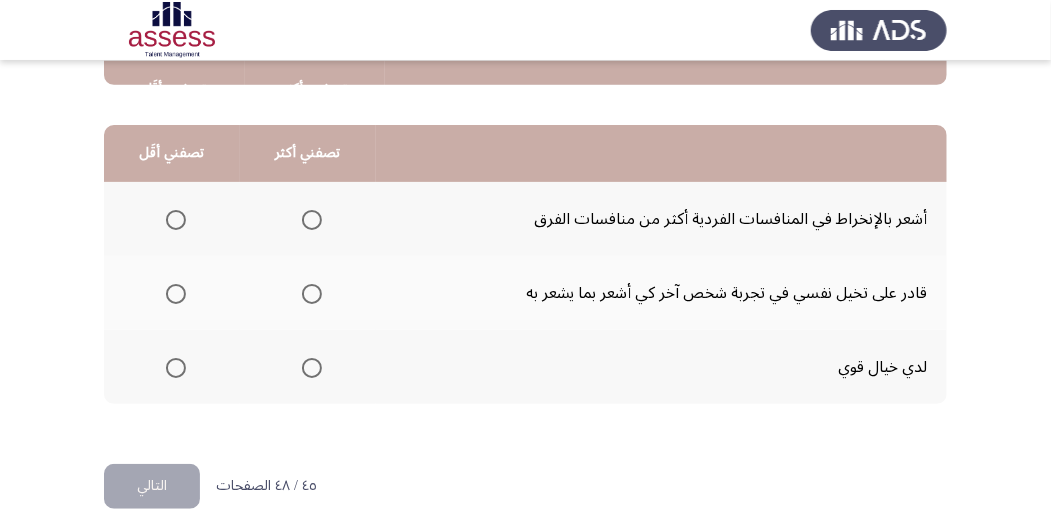 click at bounding box center [312, 220] 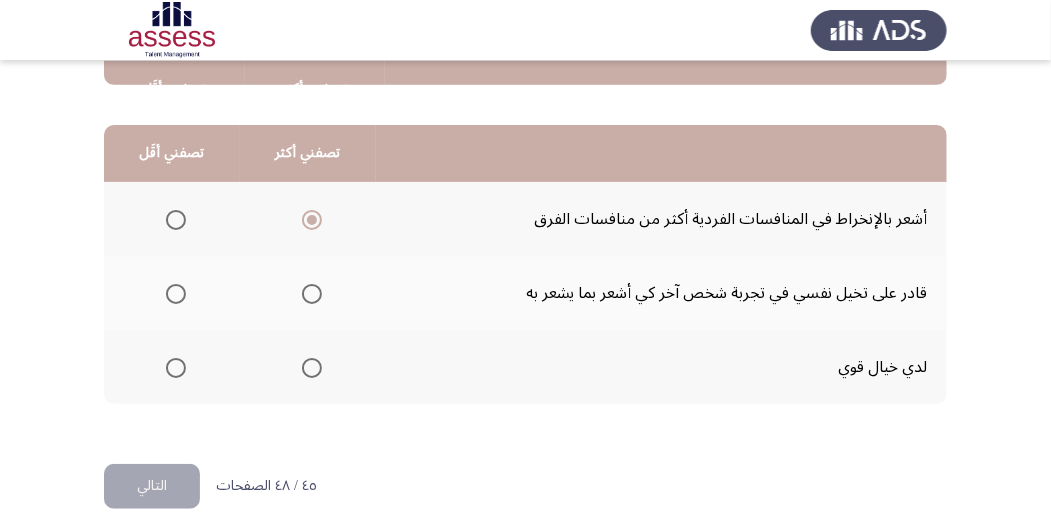 click at bounding box center (176, 294) 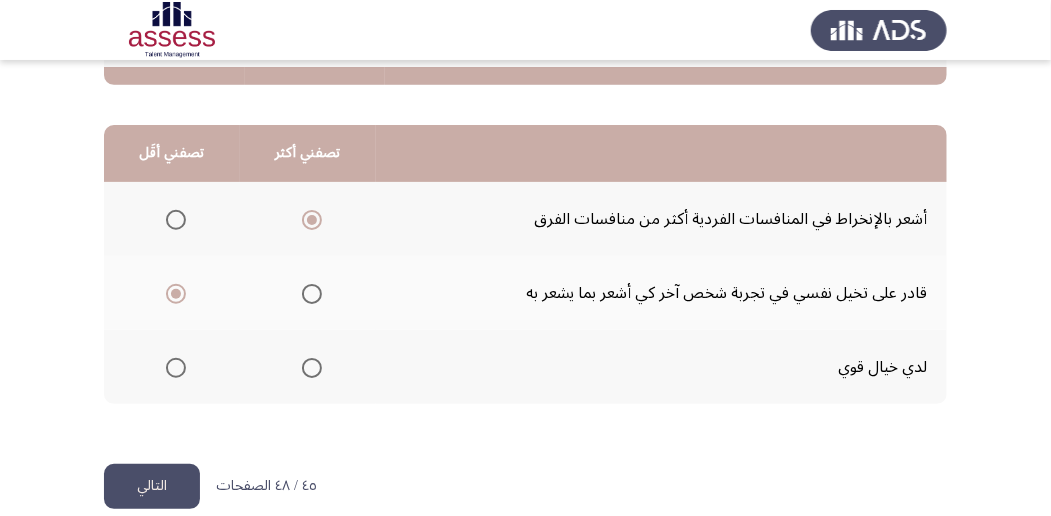 scroll, scrollTop: 494, scrollLeft: 0, axis: vertical 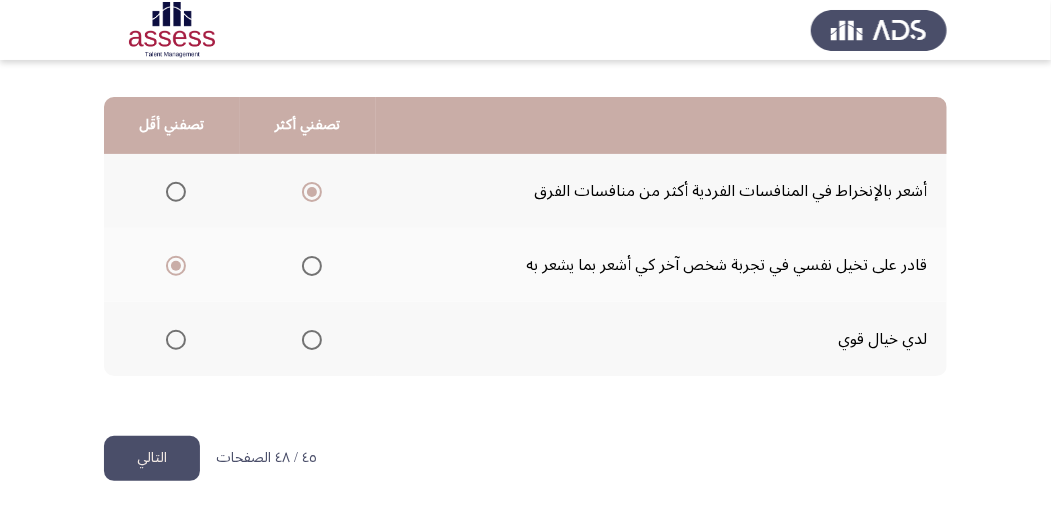 click on "التالي" 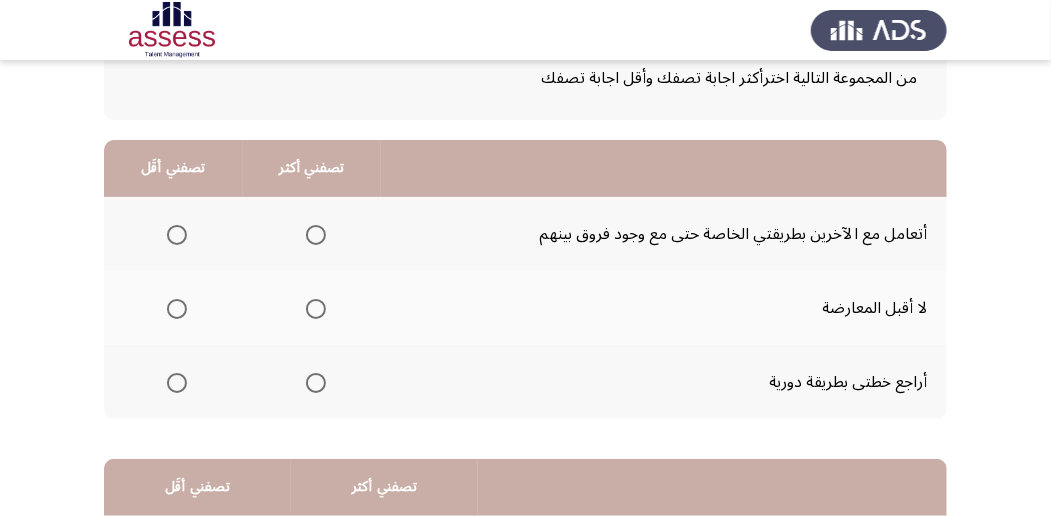 scroll, scrollTop: 133, scrollLeft: 0, axis: vertical 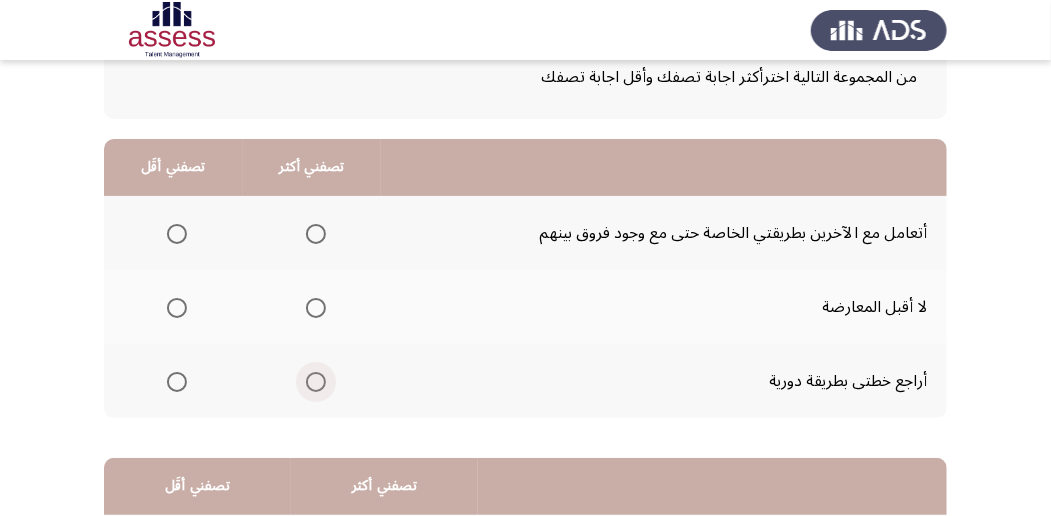 click at bounding box center [316, 382] 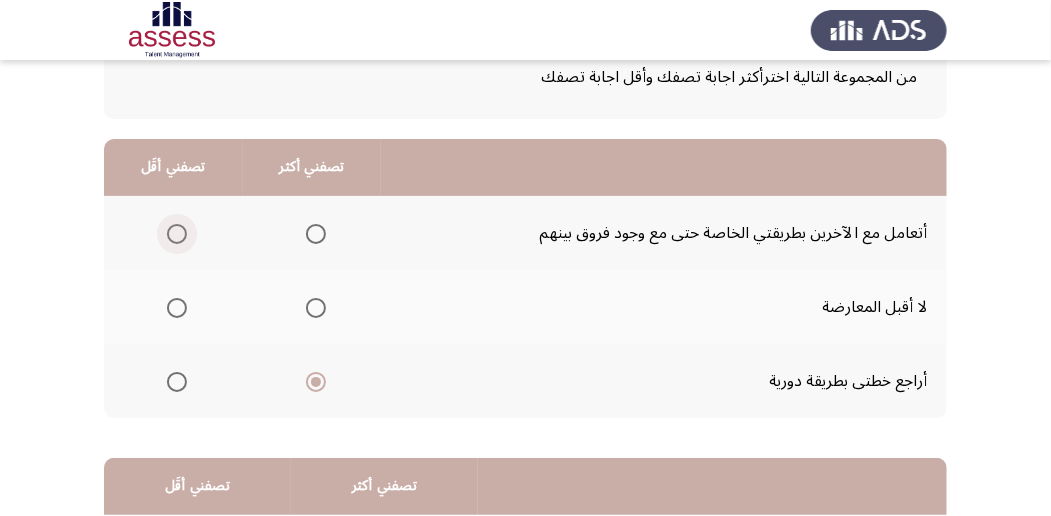 click at bounding box center (177, 234) 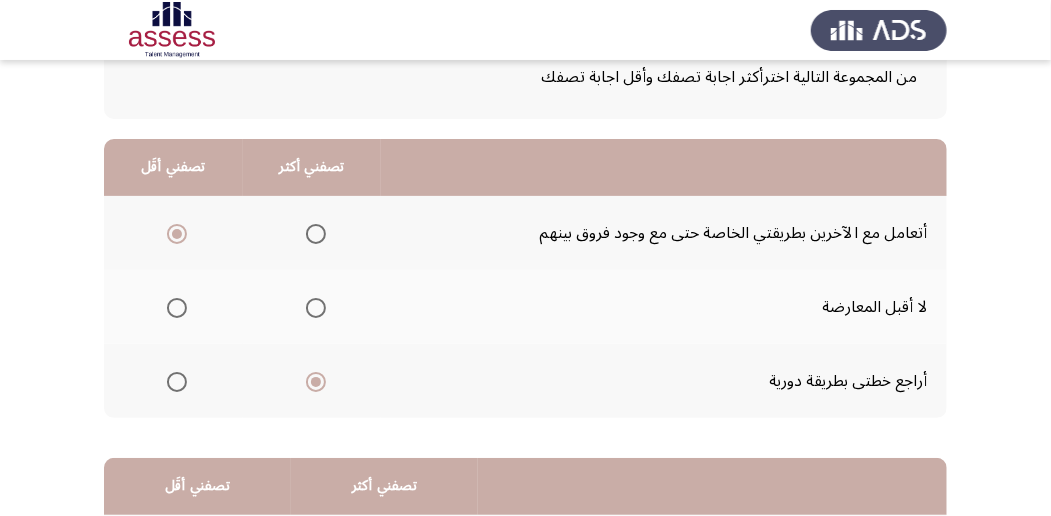 click at bounding box center [177, 308] 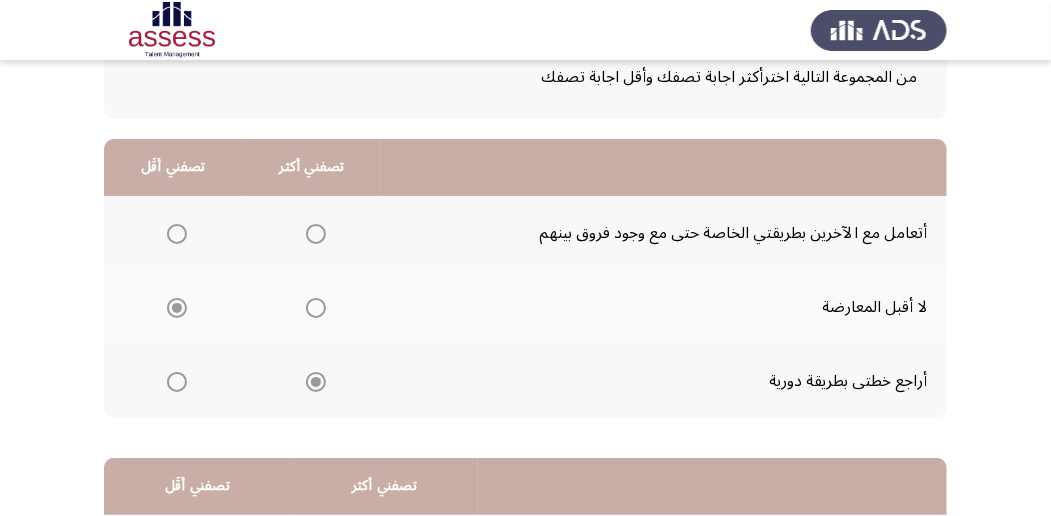 click at bounding box center [177, 234] 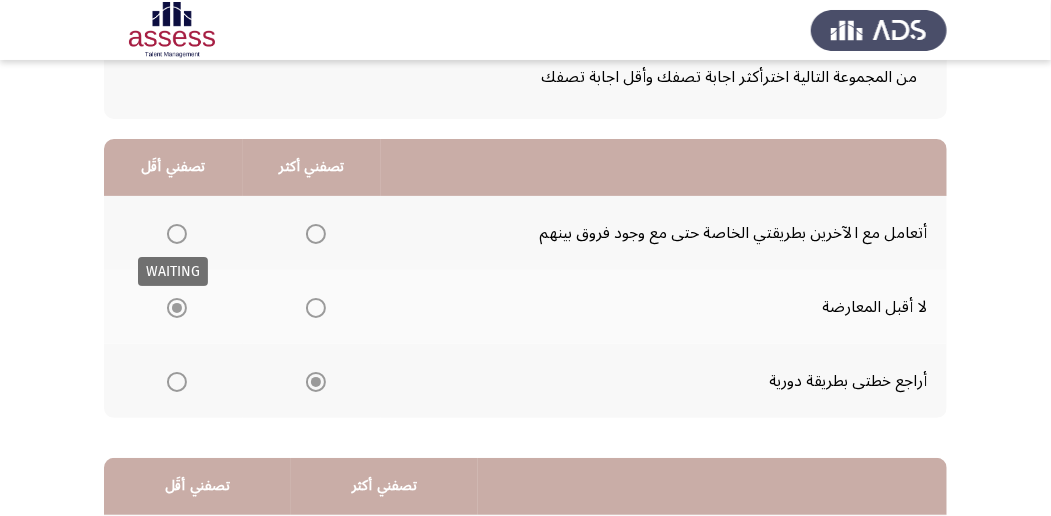 click at bounding box center (177, 234) 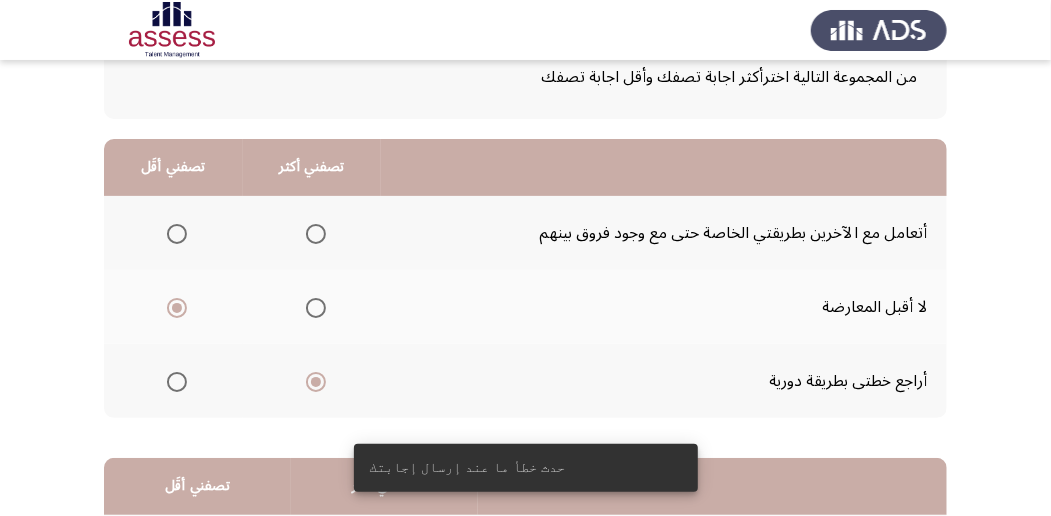 click at bounding box center [177, 234] 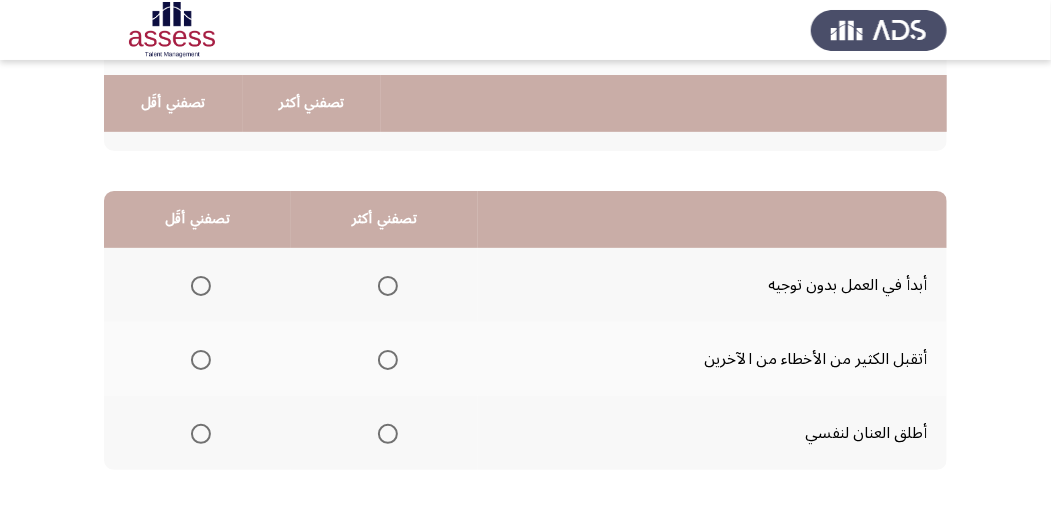scroll, scrollTop: 466, scrollLeft: 0, axis: vertical 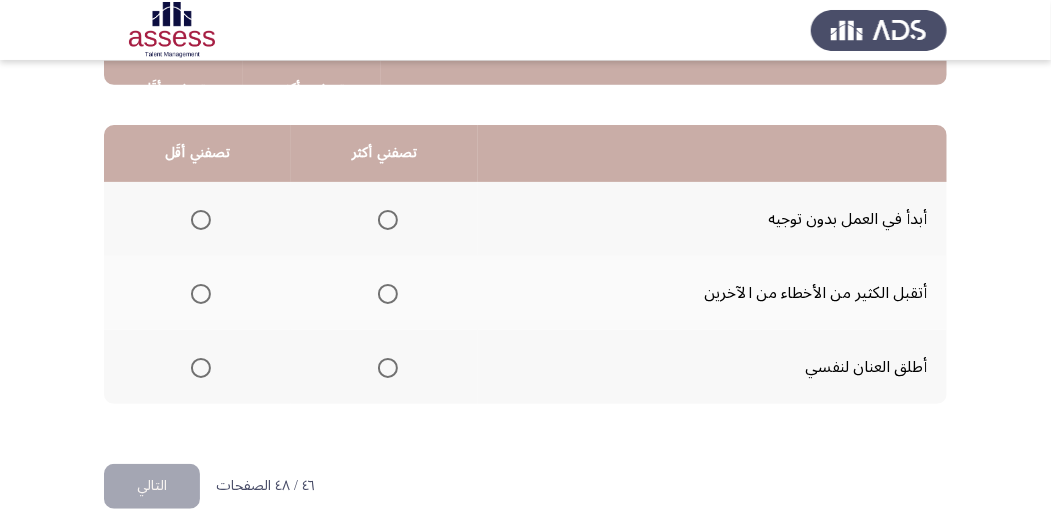 click at bounding box center [388, 220] 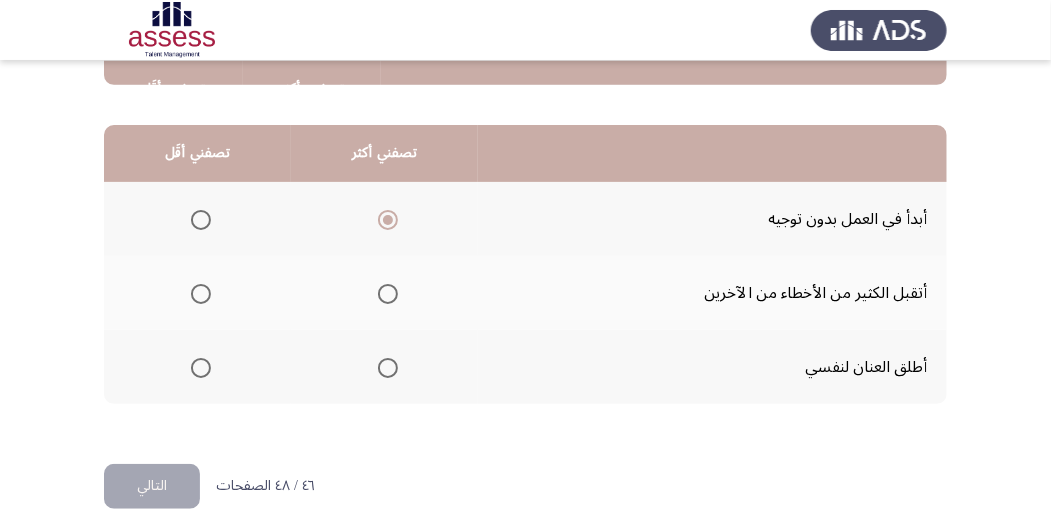 click at bounding box center [201, 294] 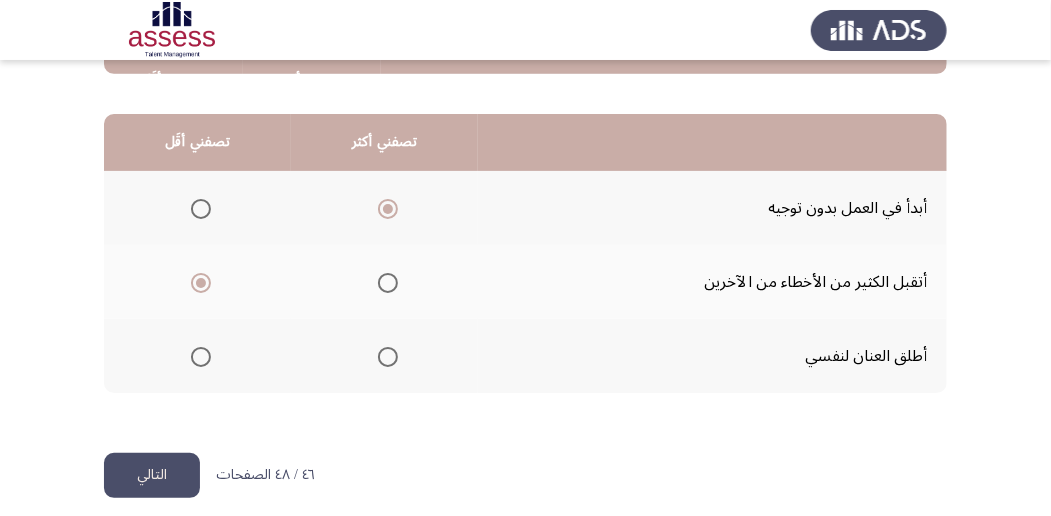 scroll, scrollTop: 494, scrollLeft: 0, axis: vertical 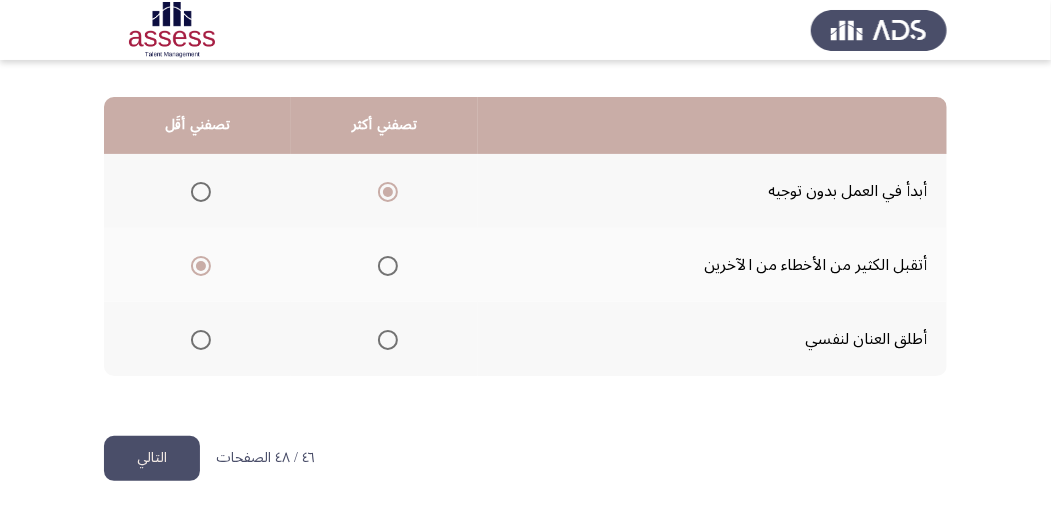 click on "التالي" 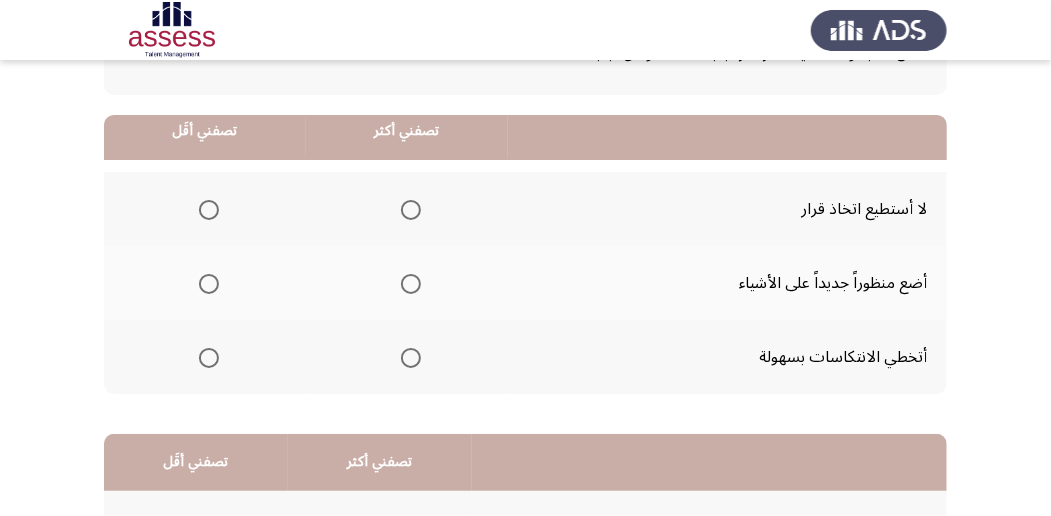 scroll, scrollTop: 200, scrollLeft: 0, axis: vertical 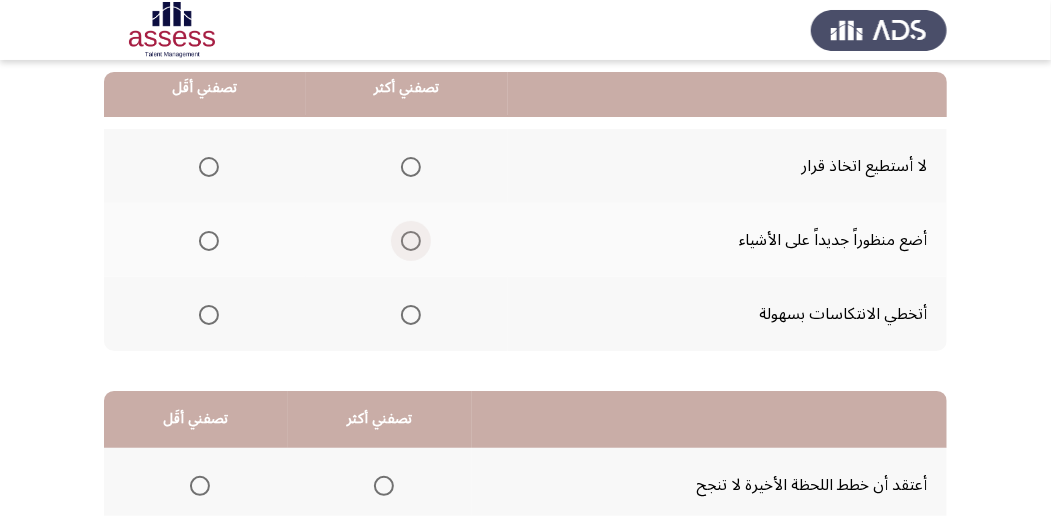 click at bounding box center [411, 241] 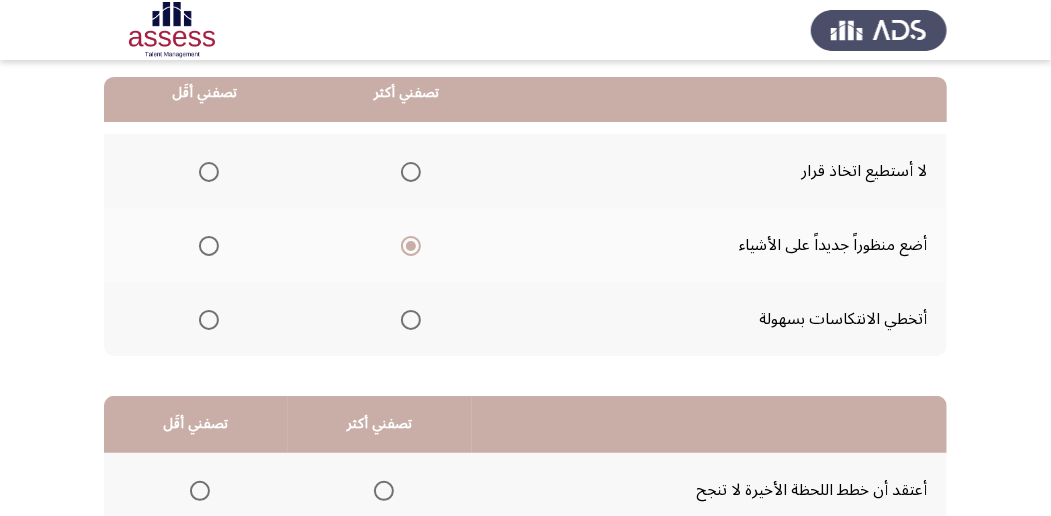 scroll, scrollTop: 200, scrollLeft: 0, axis: vertical 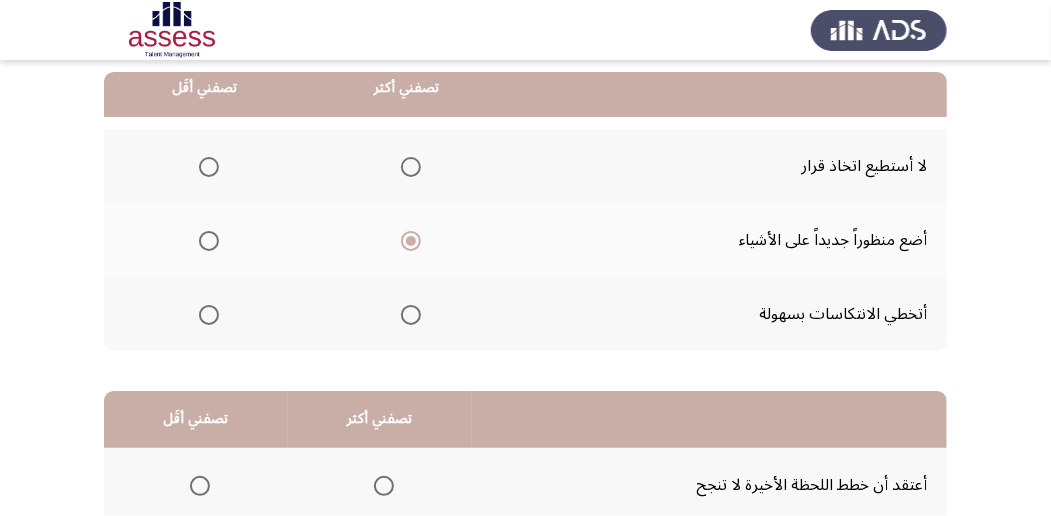 click at bounding box center [209, 315] 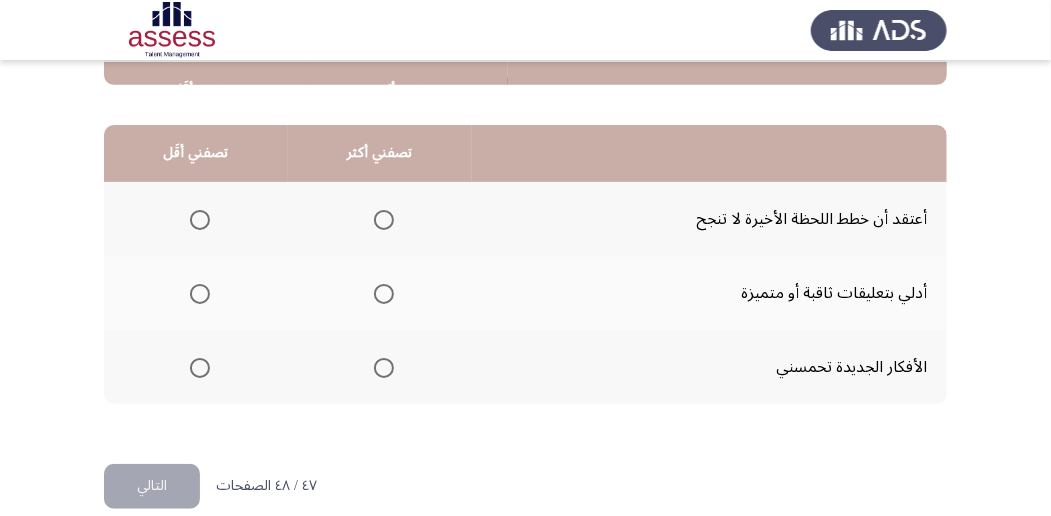 scroll, scrollTop: 494, scrollLeft: 0, axis: vertical 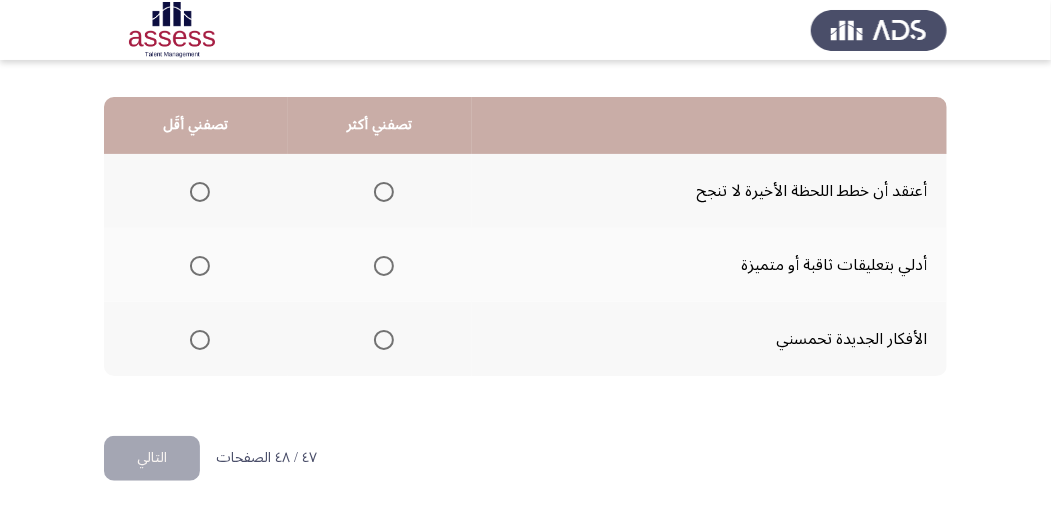 click 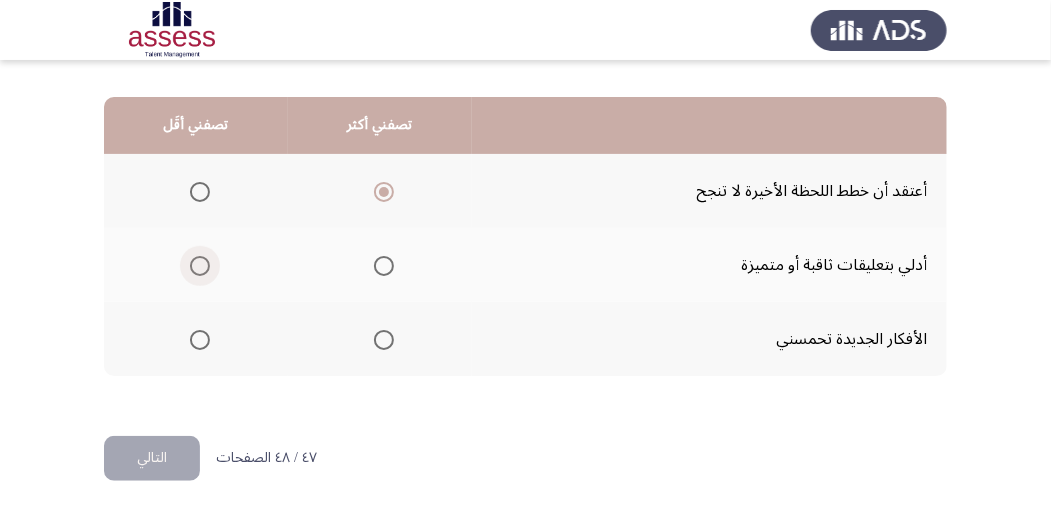 click at bounding box center [200, 266] 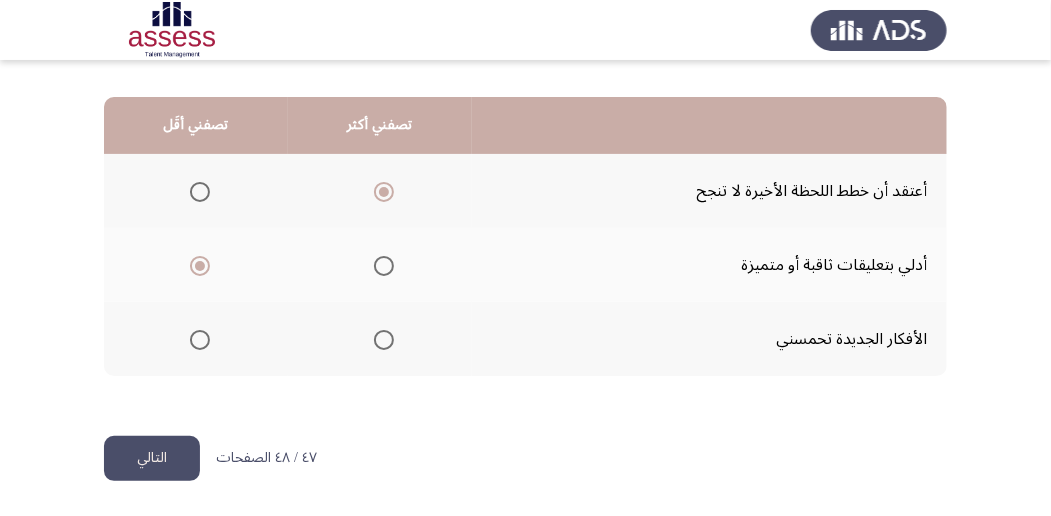 click on "التالي" 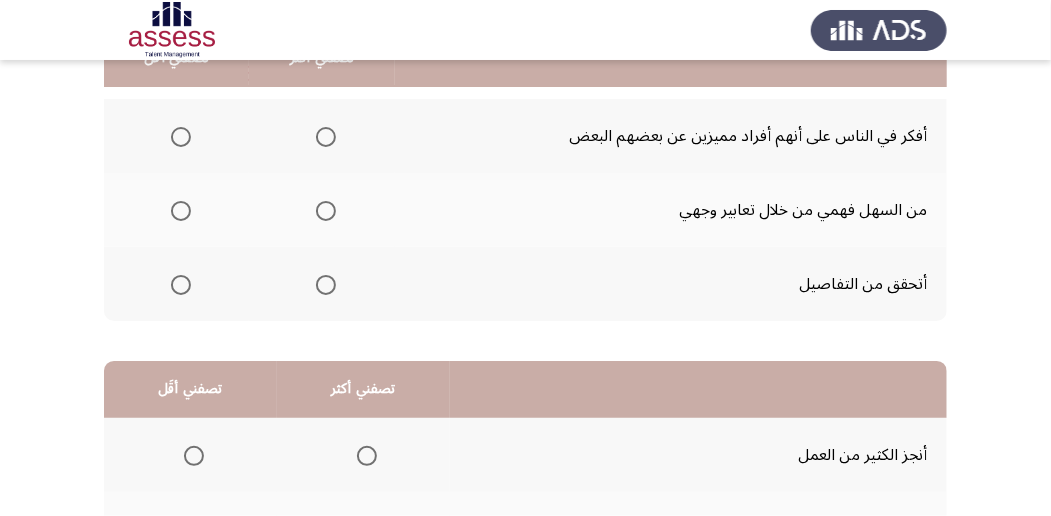 scroll, scrollTop: 200, scrollLeft: 0, axis: vertical 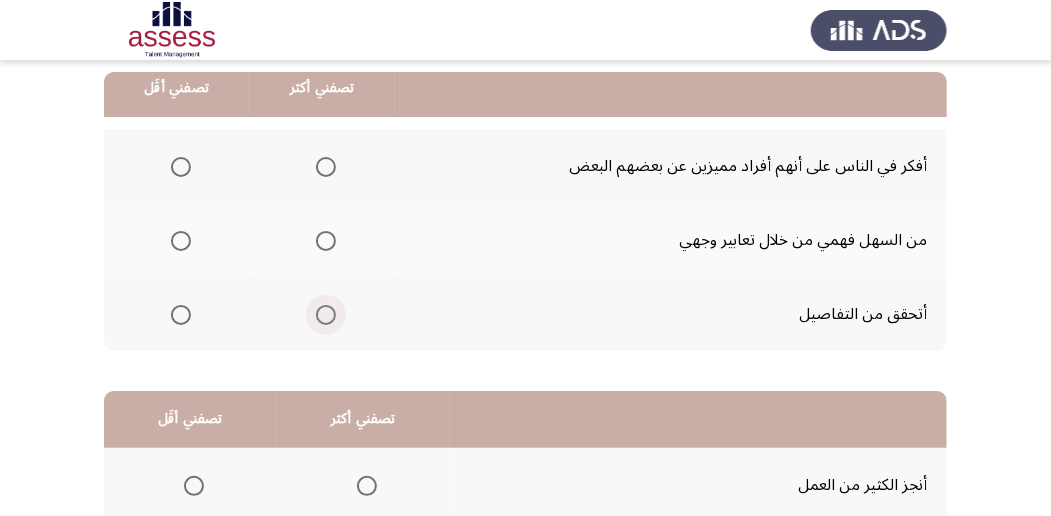 click at bounding box center (326, 315) 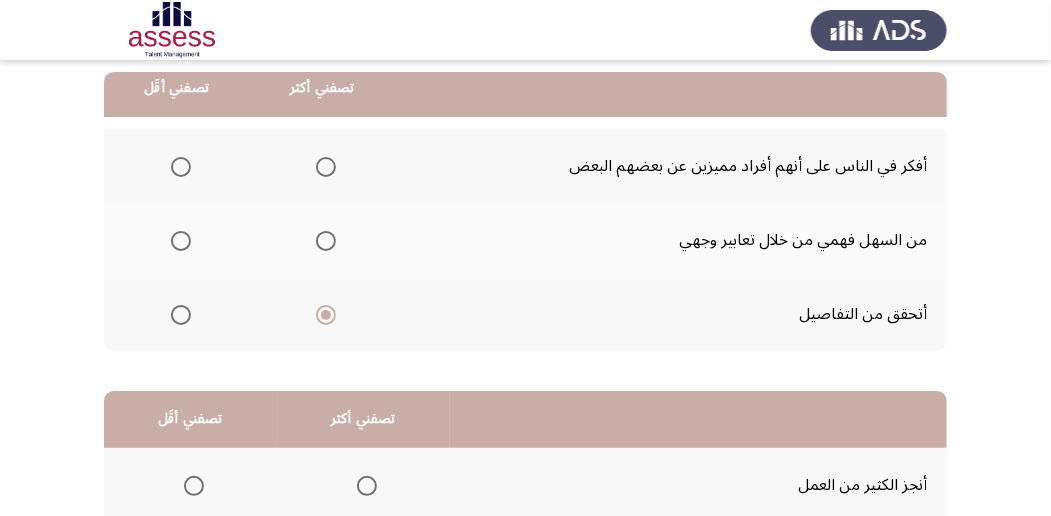 click at bounding box center [181, 167] 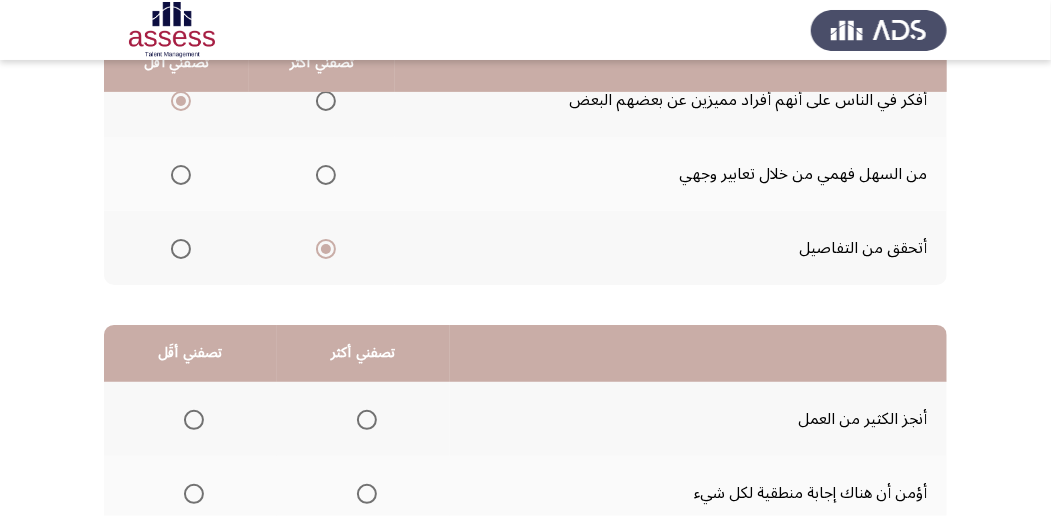 scroll, scrollTop: 200, scrollLeft: 0, axis: vertical 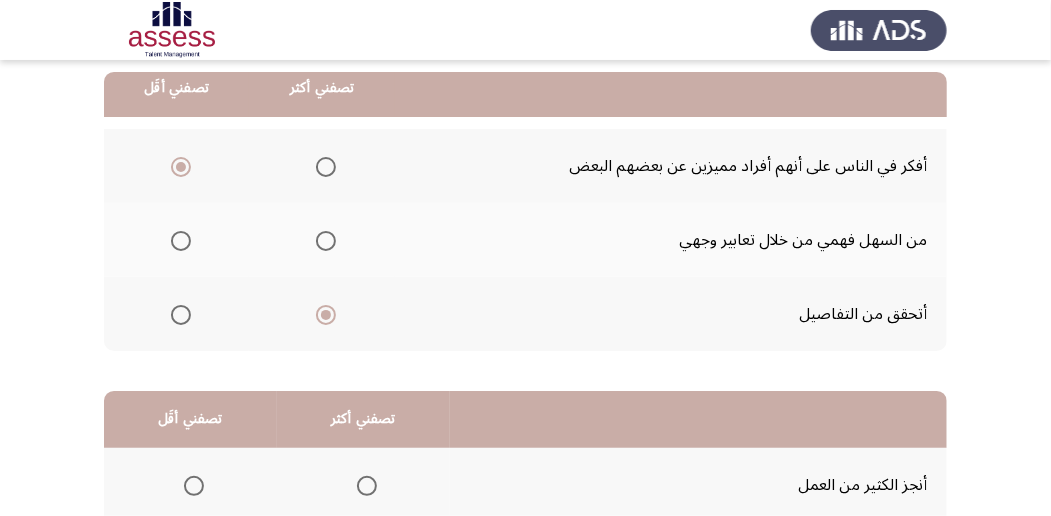 click at bounding box center [181, 241] 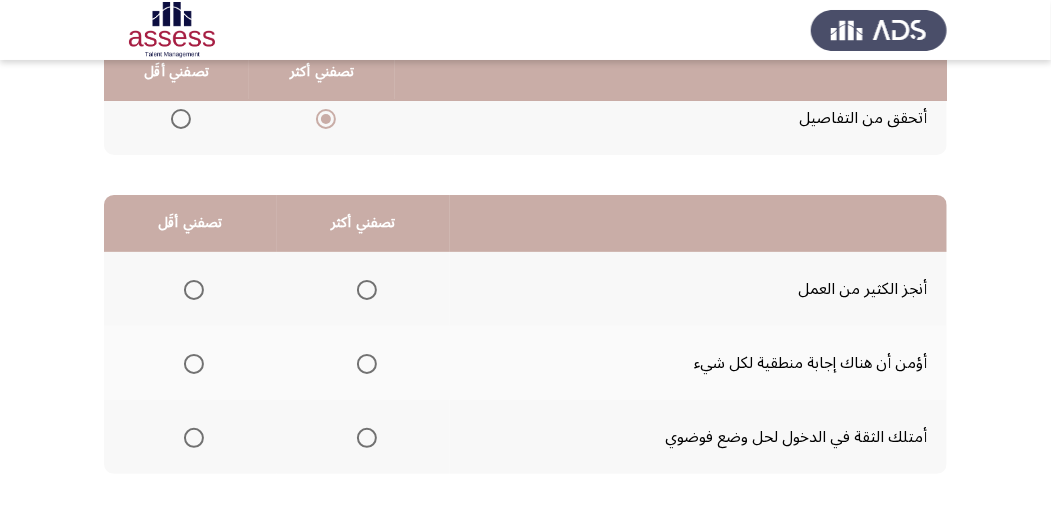 scroll, scrollTop: 400, scrollLeft: 0, axis: vertical 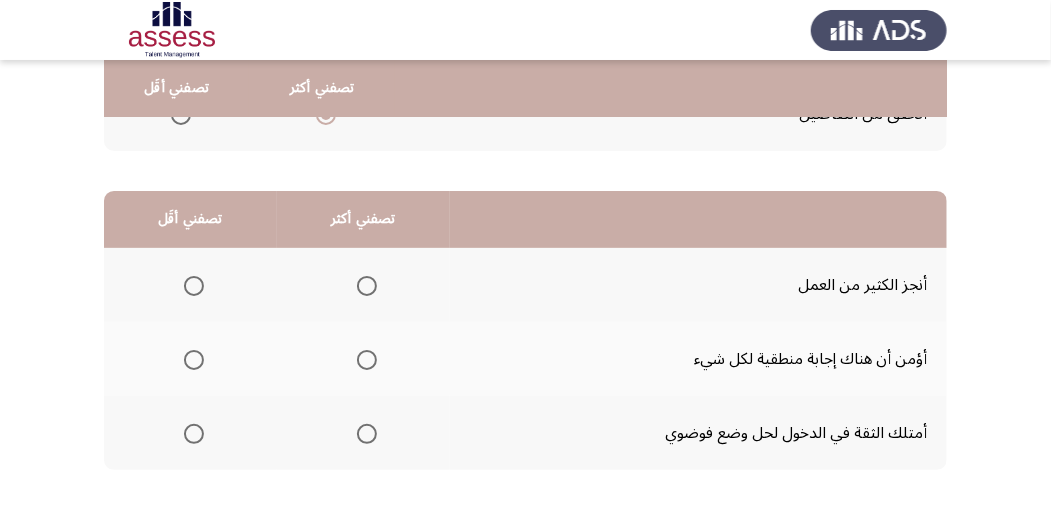 click 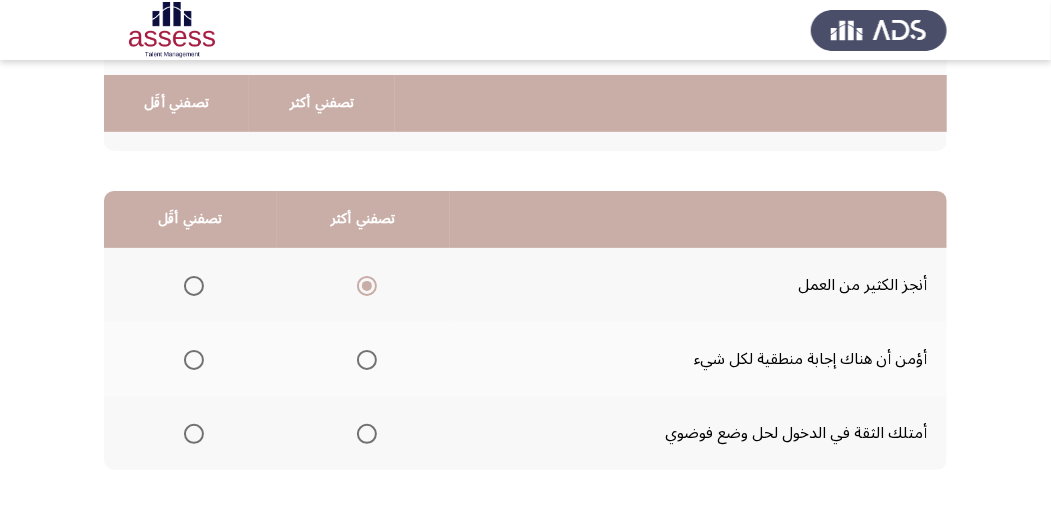 scroll, scrollTop: 466, scrollLeft: 0, axis: vertical 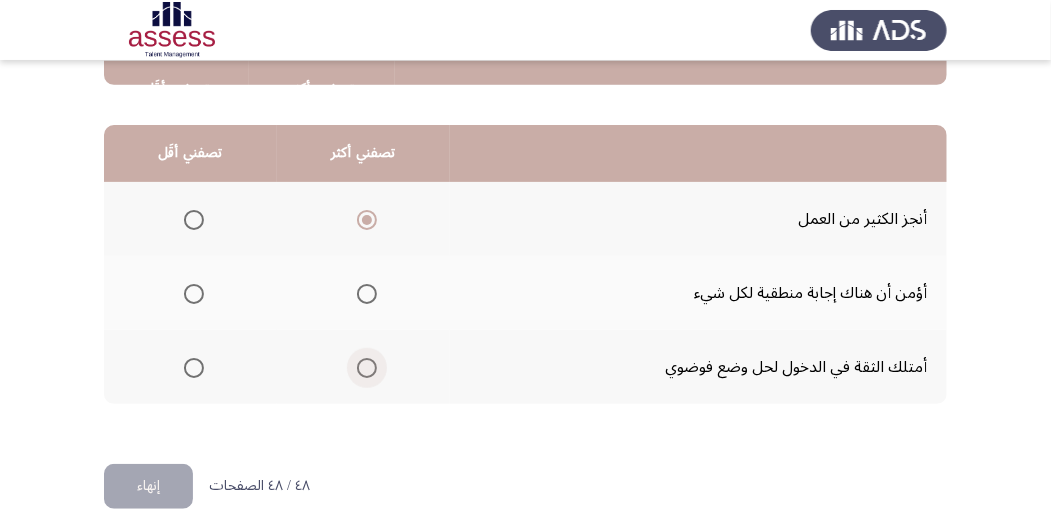 click at bounding box center (367, 368) 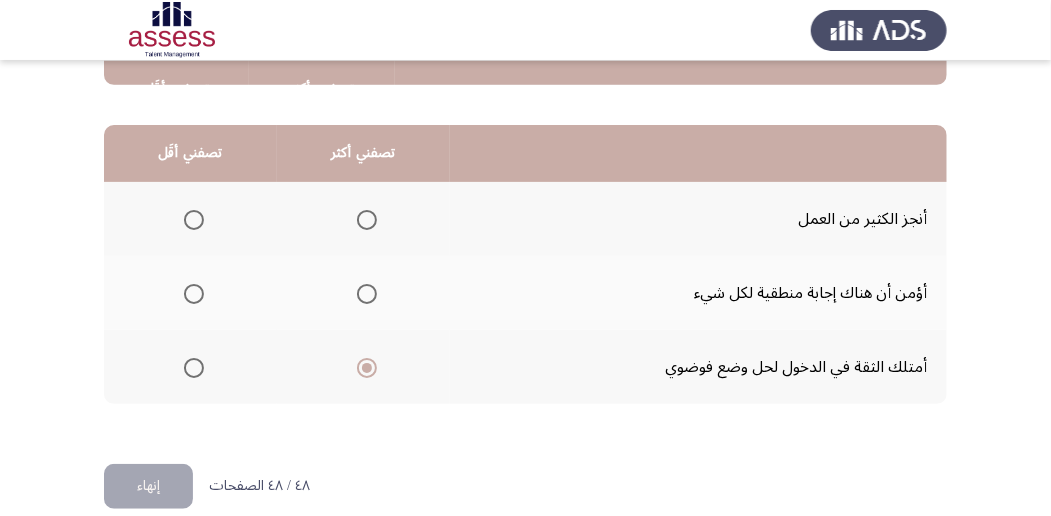 click at bounding box center [194, 220] 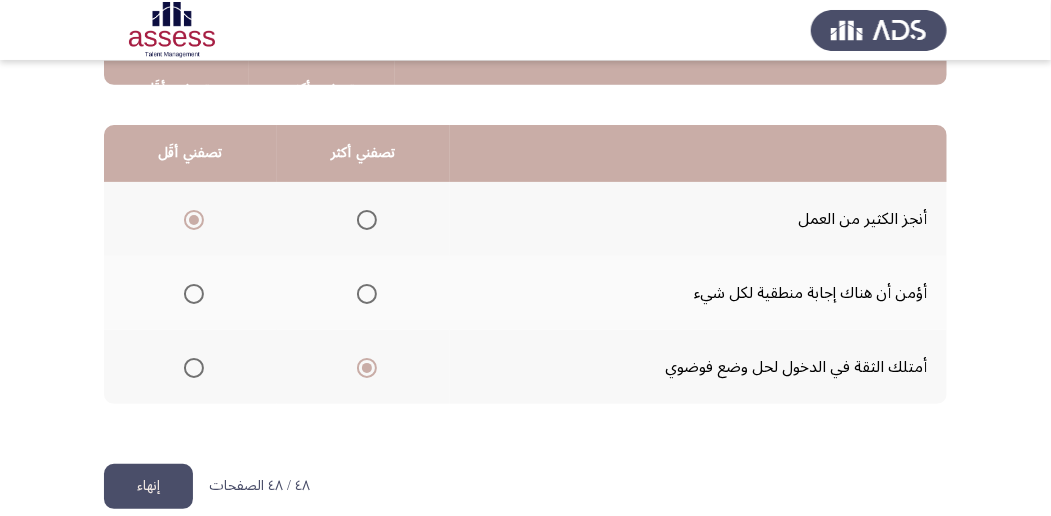 click at bounding box center [367, 220] 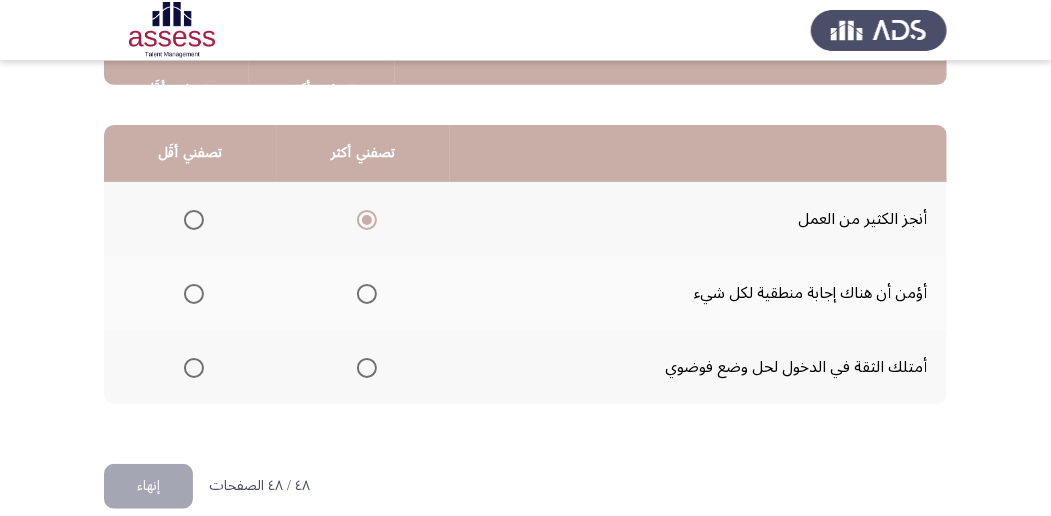 click at bounding box center (194, 368) 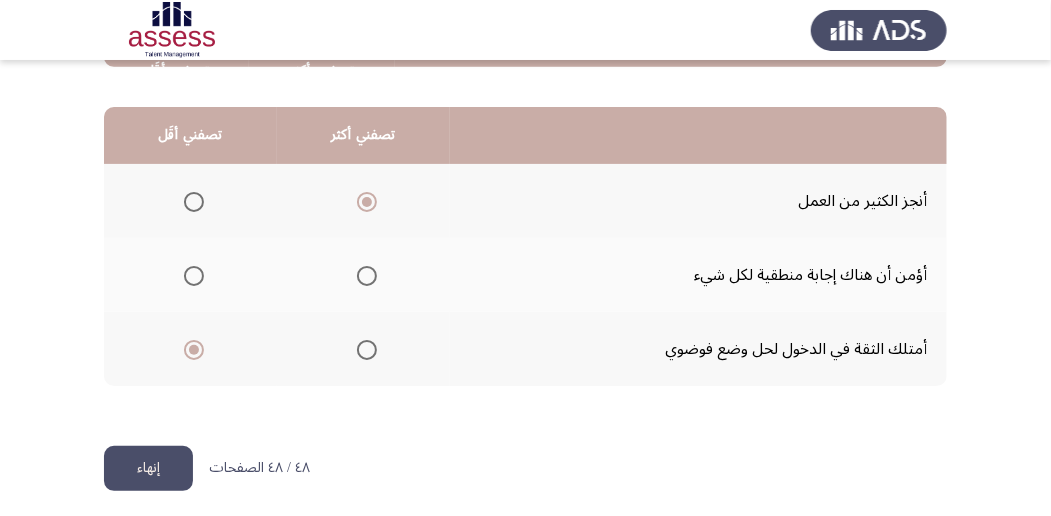 scroll, scrollTop: 494, scrollLeft: 0, axis: vertical 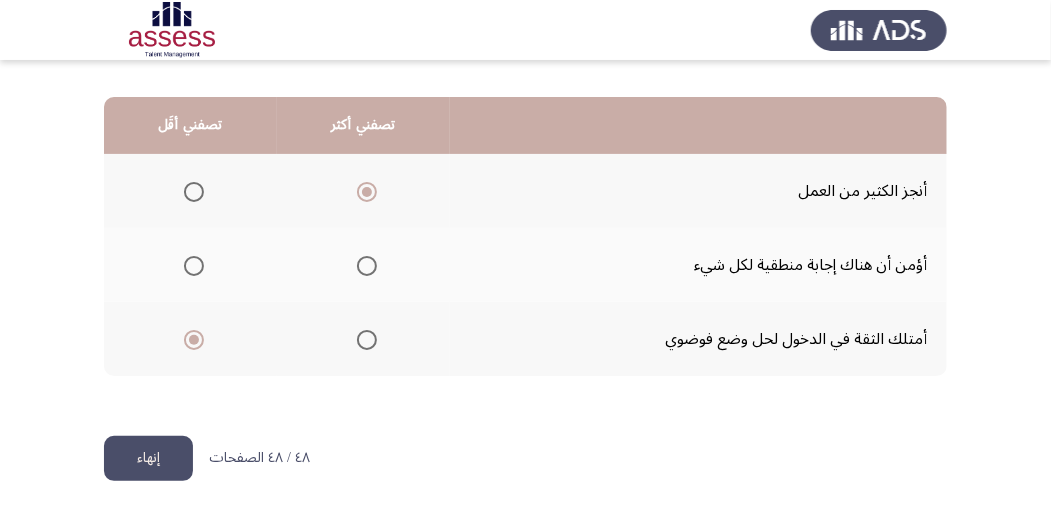click on "إنهاء" 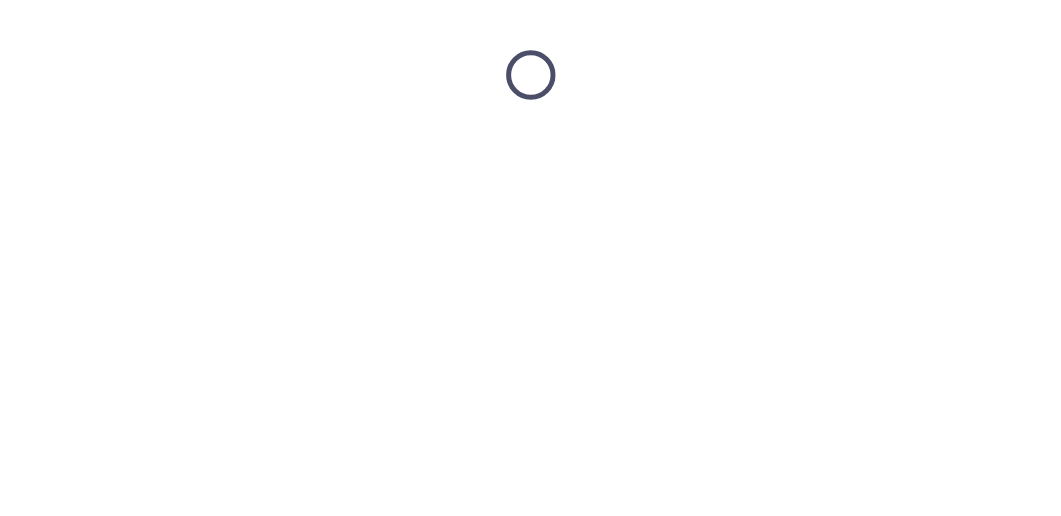 scroll, scrollTop: 0, scrollLeft: 0, axis: both 